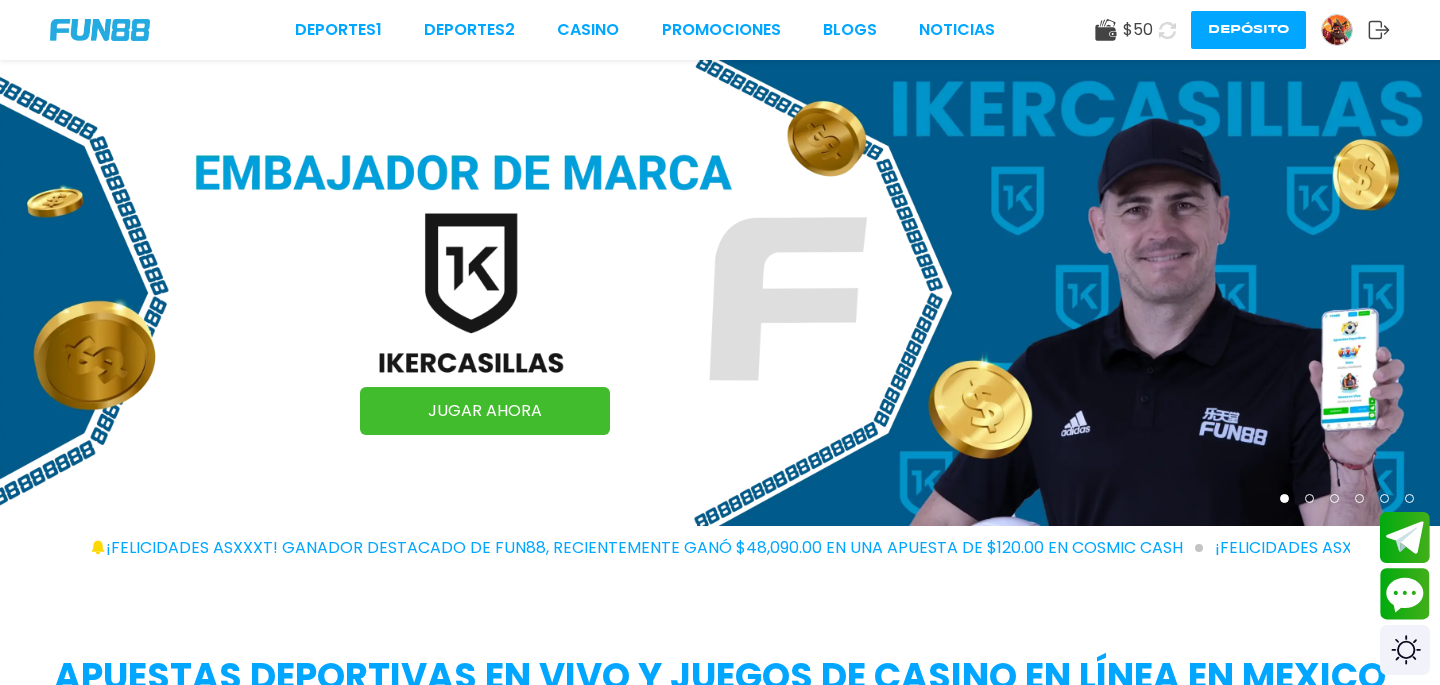 scroll, scrollTop: 0, scrollLeft: 0, axis: both 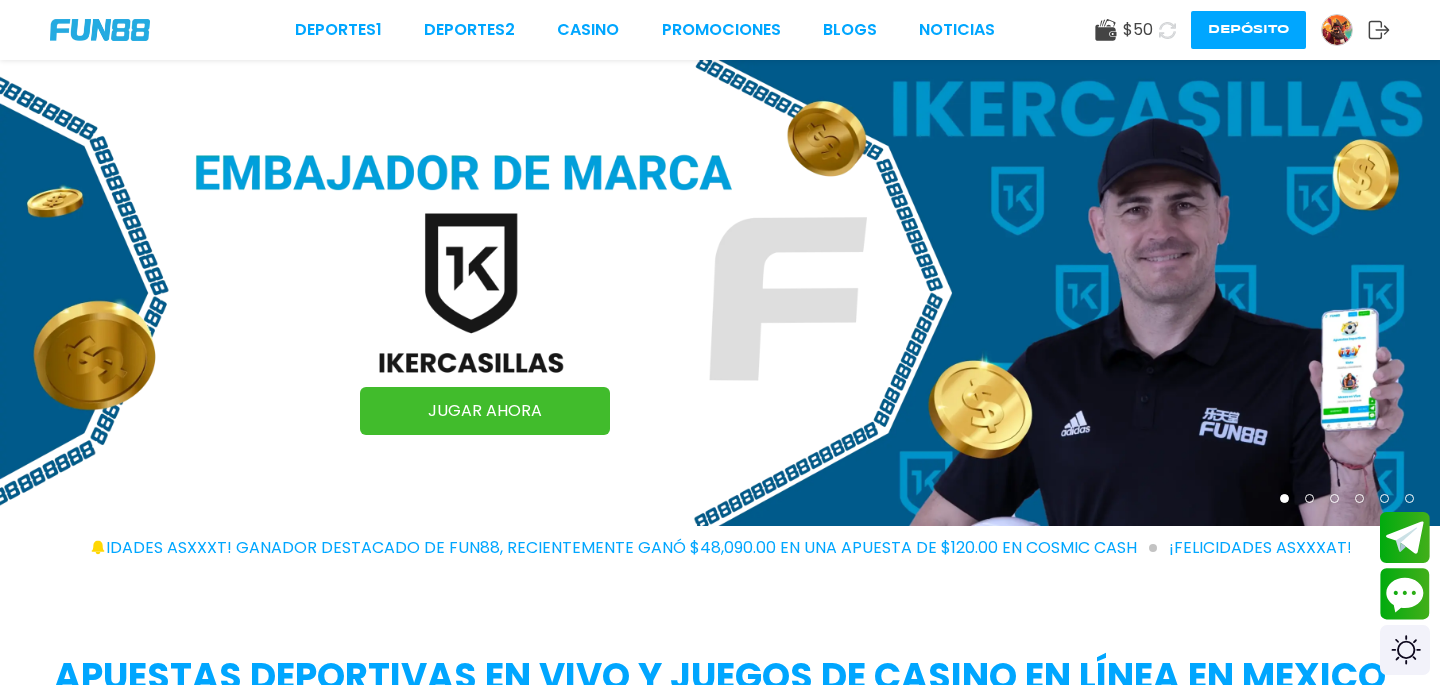 click at bounding box center (1344, 30) 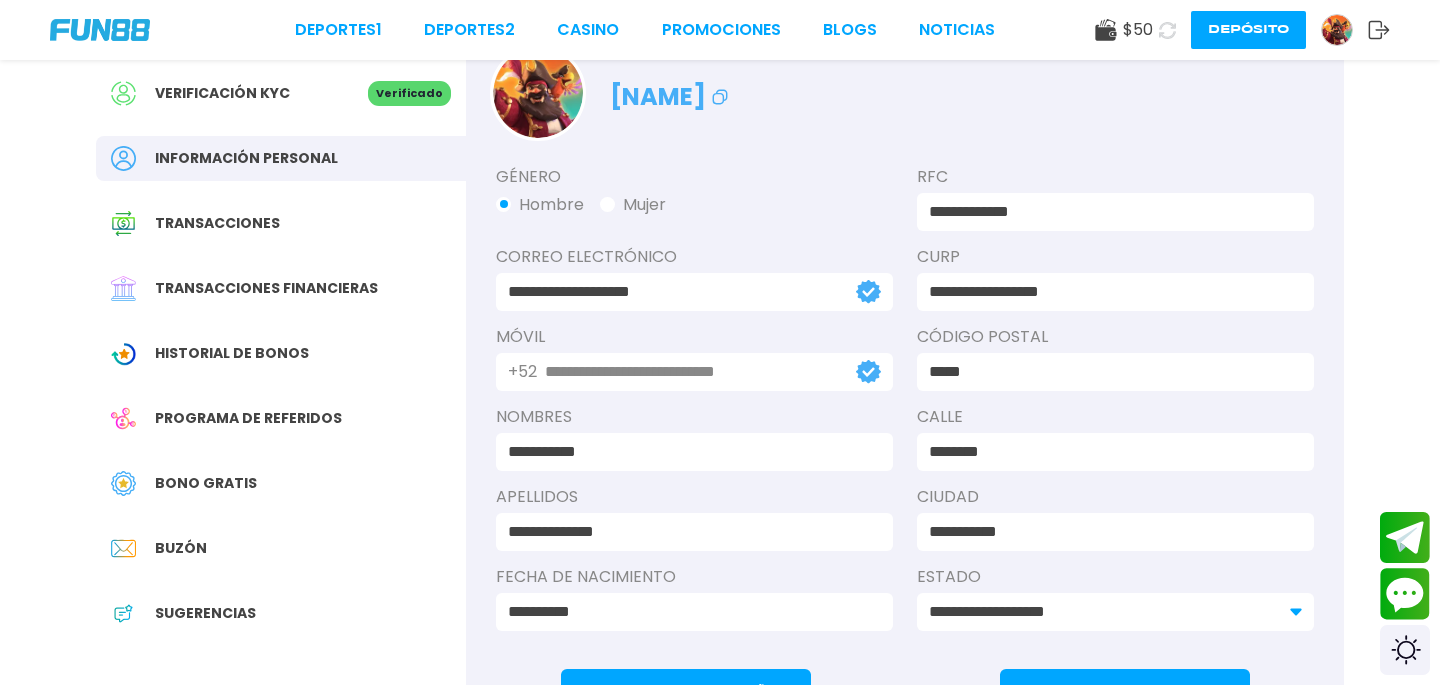 scroll, scrollTop: 48, scrollLeft: 0, axis: vertical 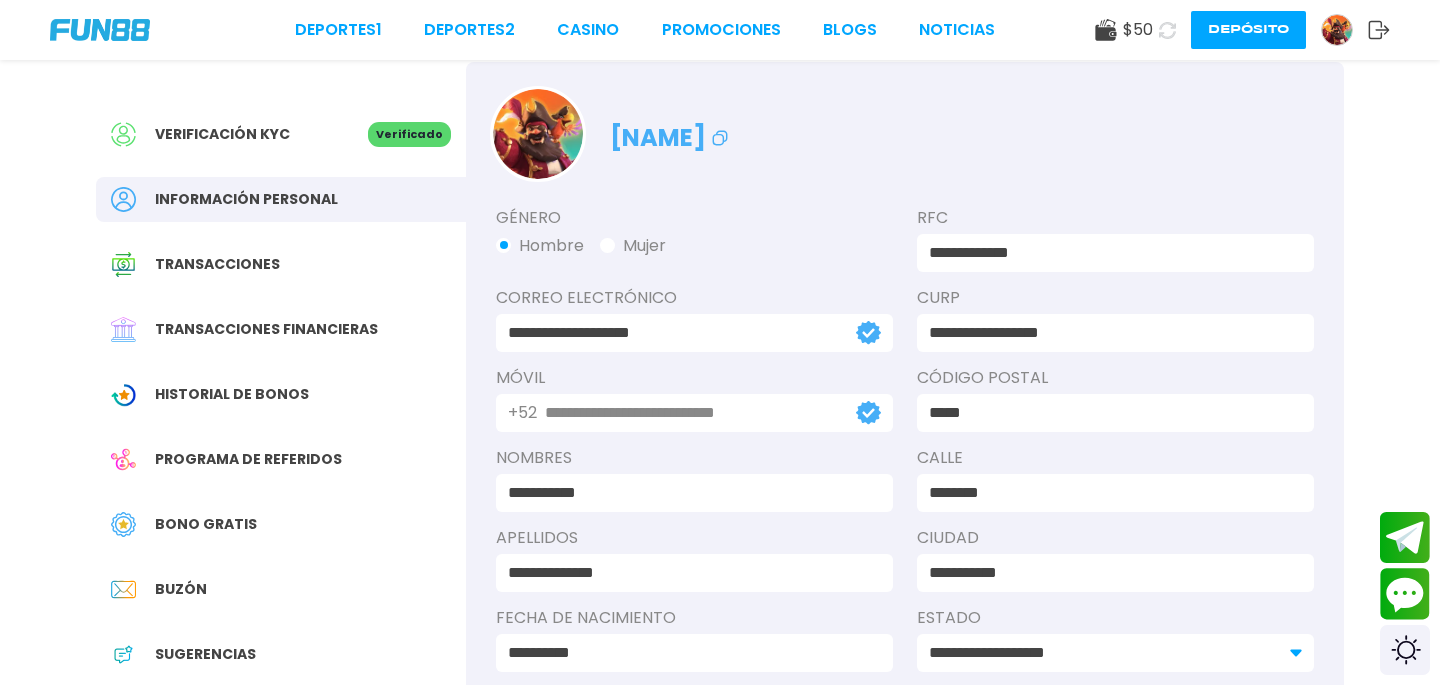 click on "Verificación KYC" at bounding box center [222, 134] 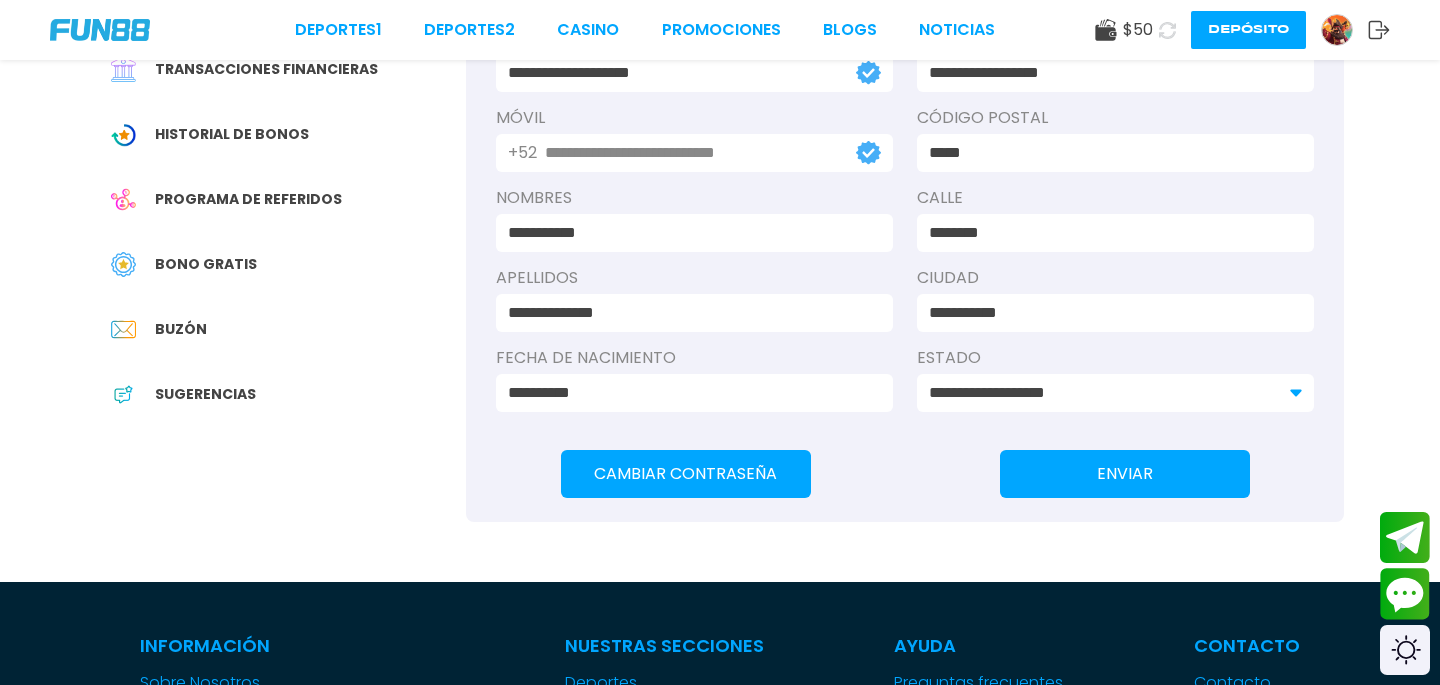scroll, scrollTop: 209, scrollLeft: 0, axis: vertical 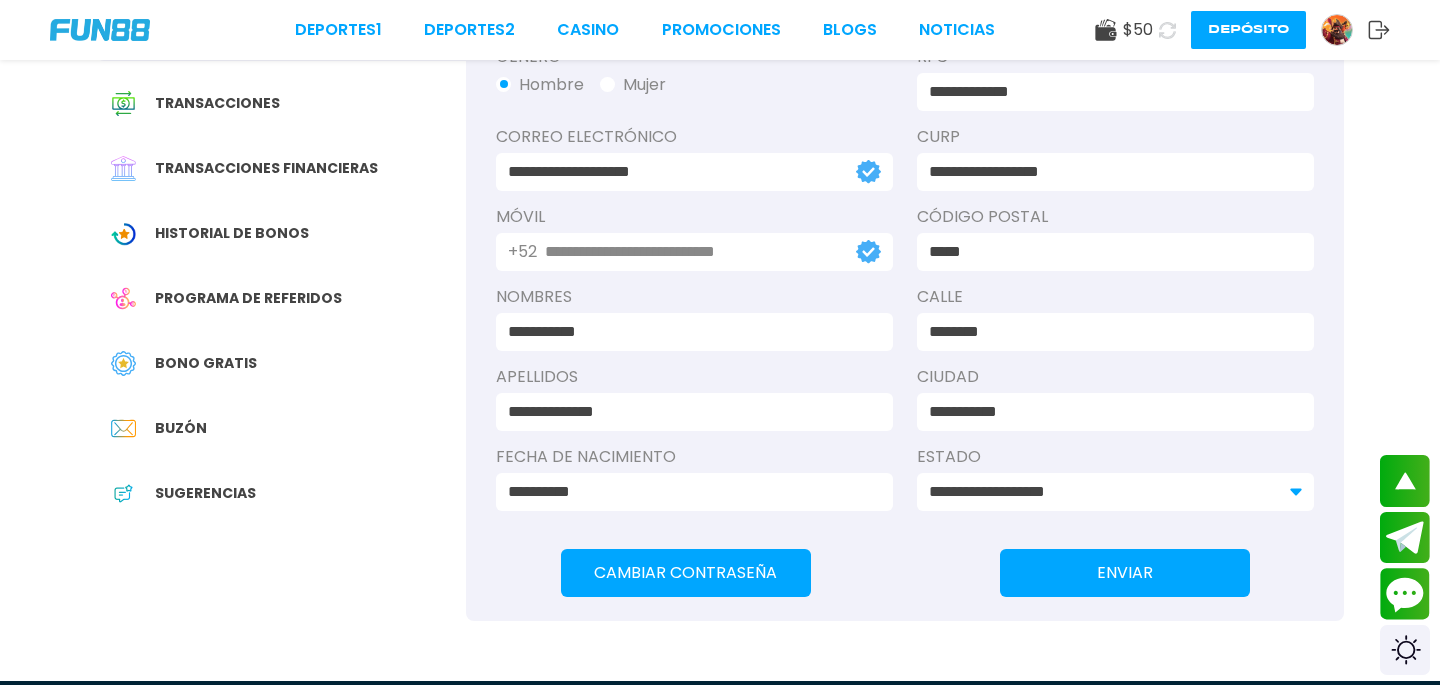 click 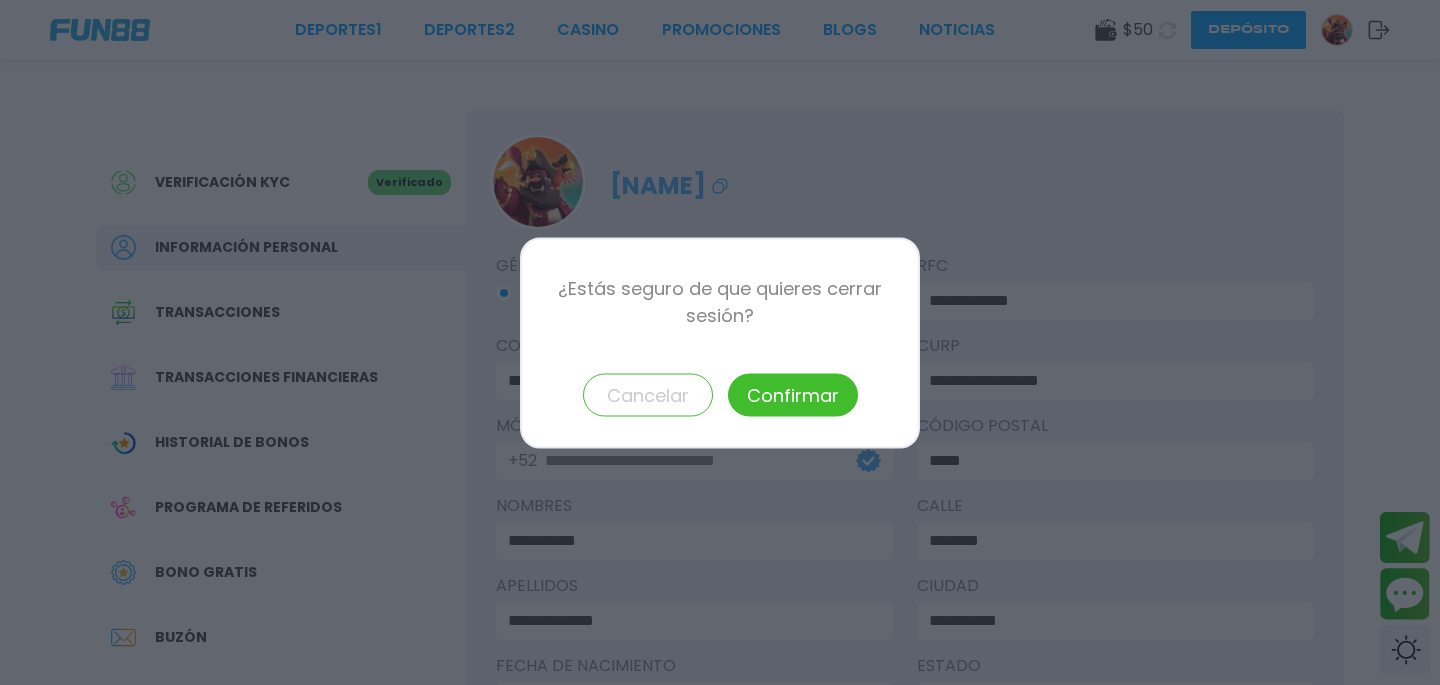 click on "Confirmar" at bounding box center (793, 394) 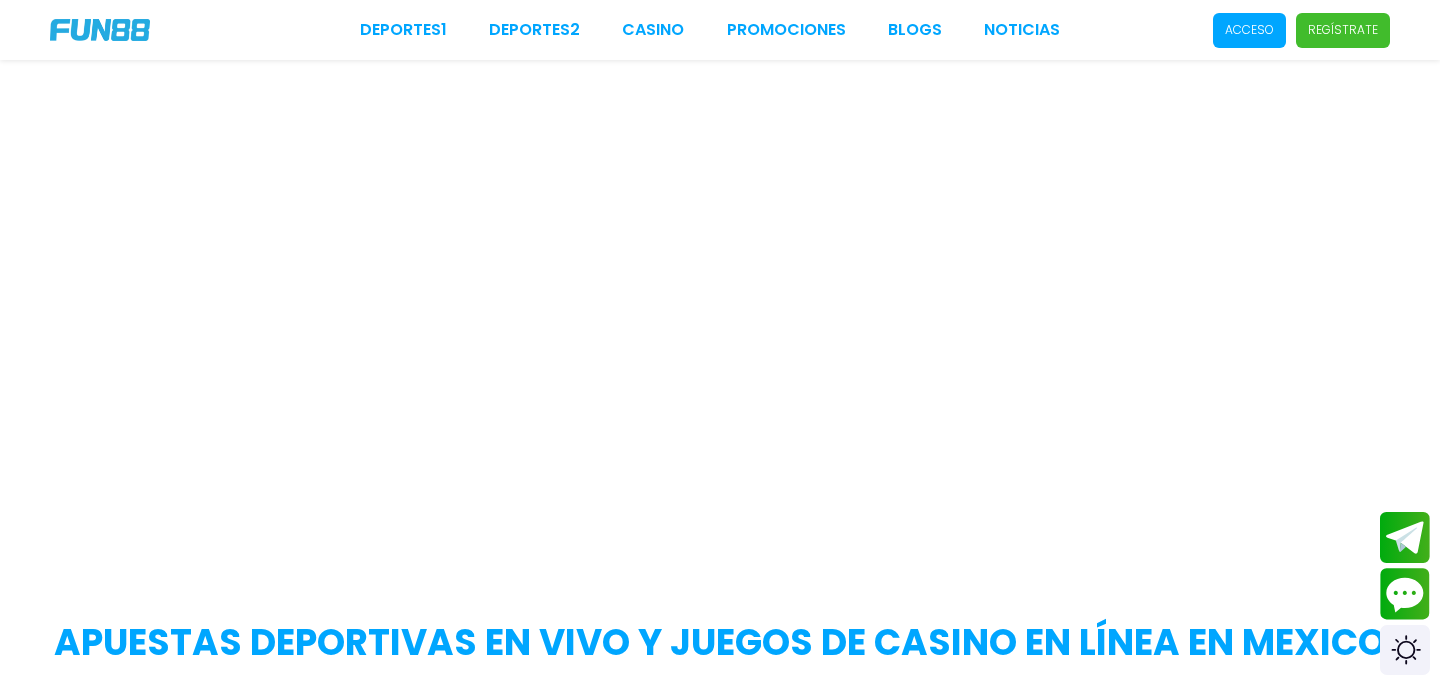 scroll, scrollTop: 0, scrollLeft: 0, axis: both 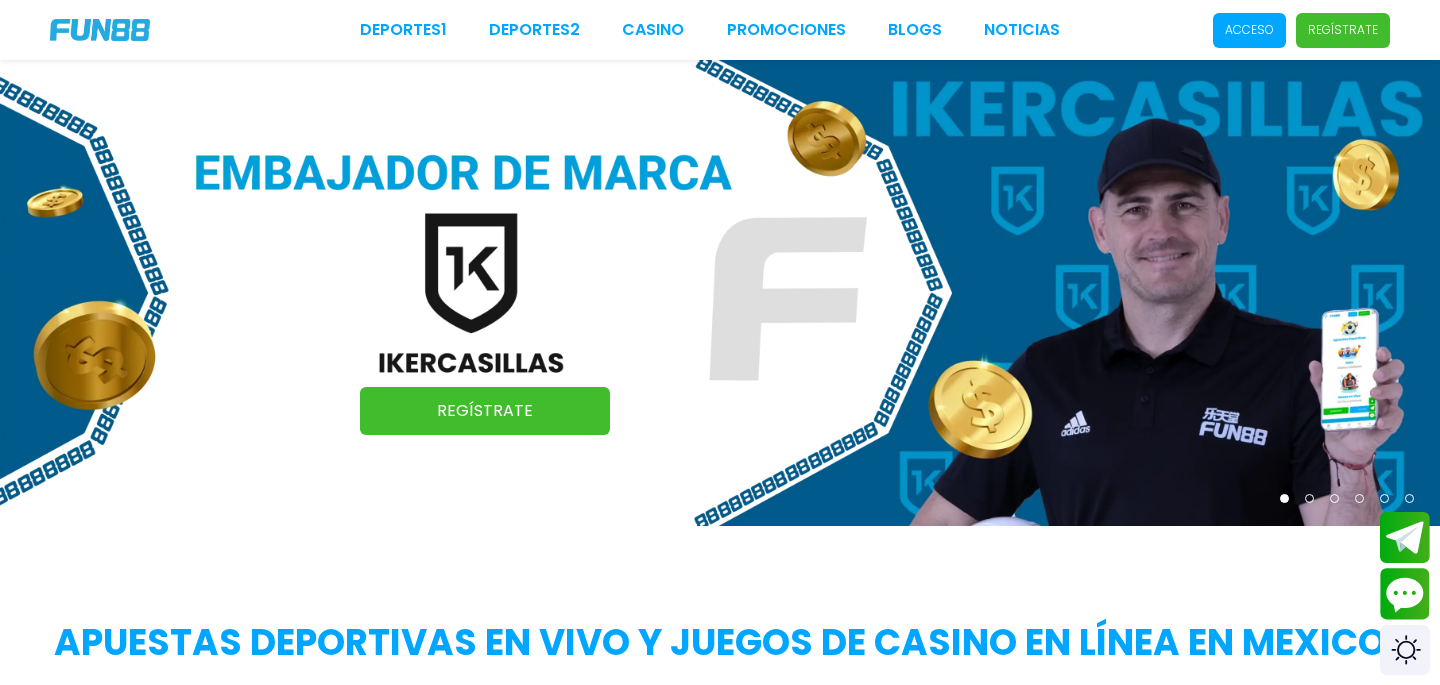click on "Acceso" at bounding box center [1249, 30] 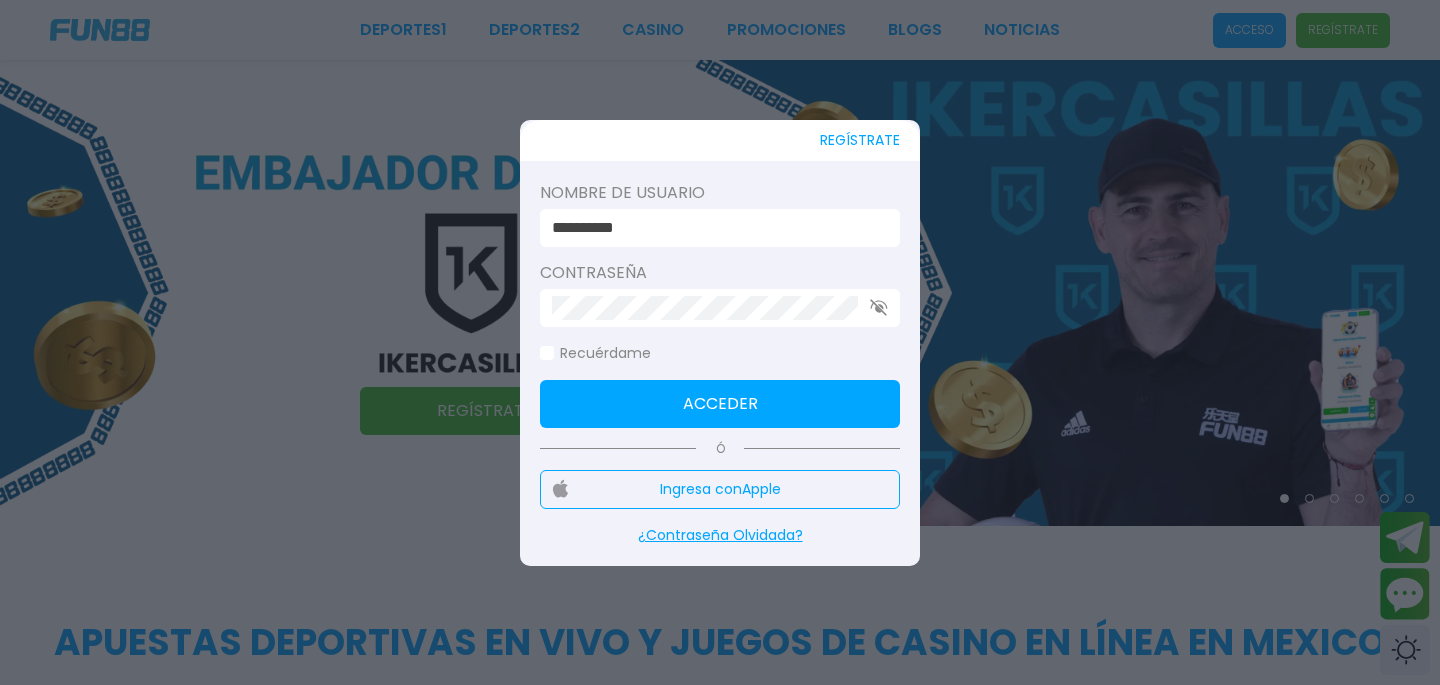 click on "**********" at bounding box center [714, 228] 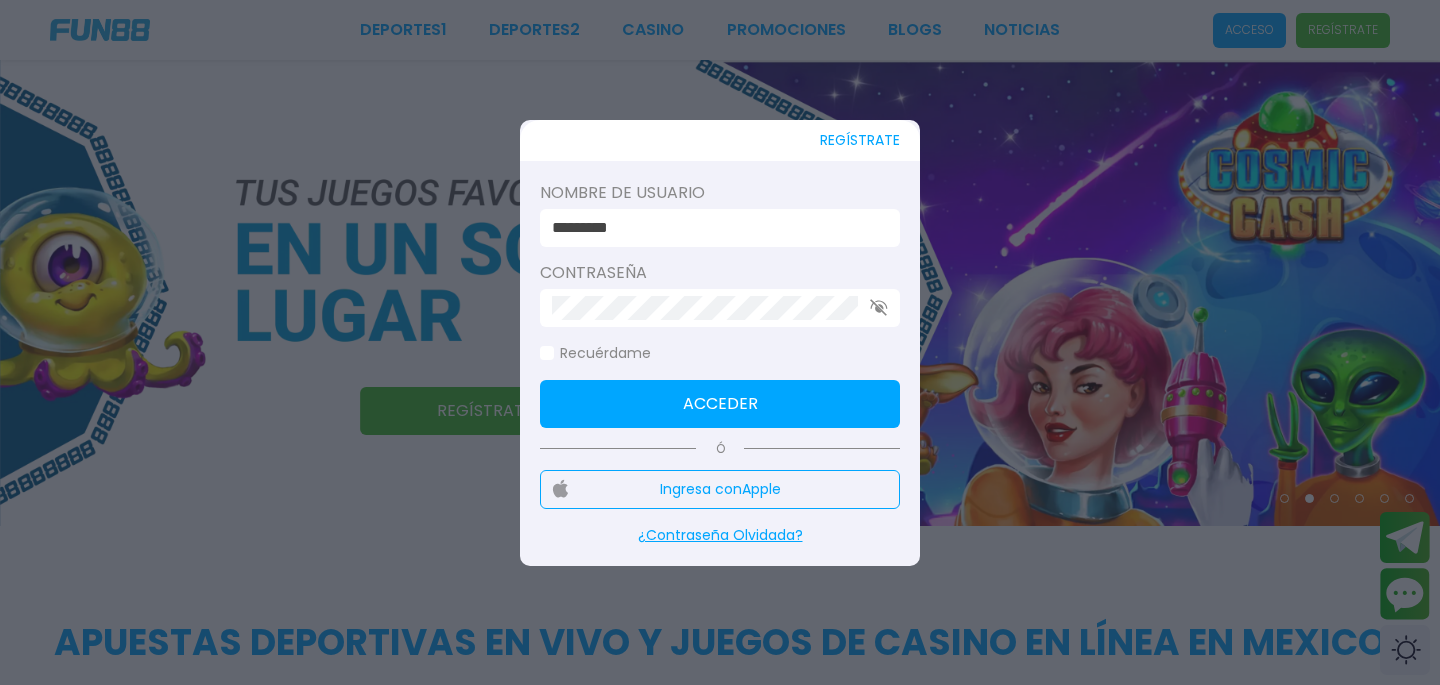 click on "Acceder" at bounding box center (720, 404) 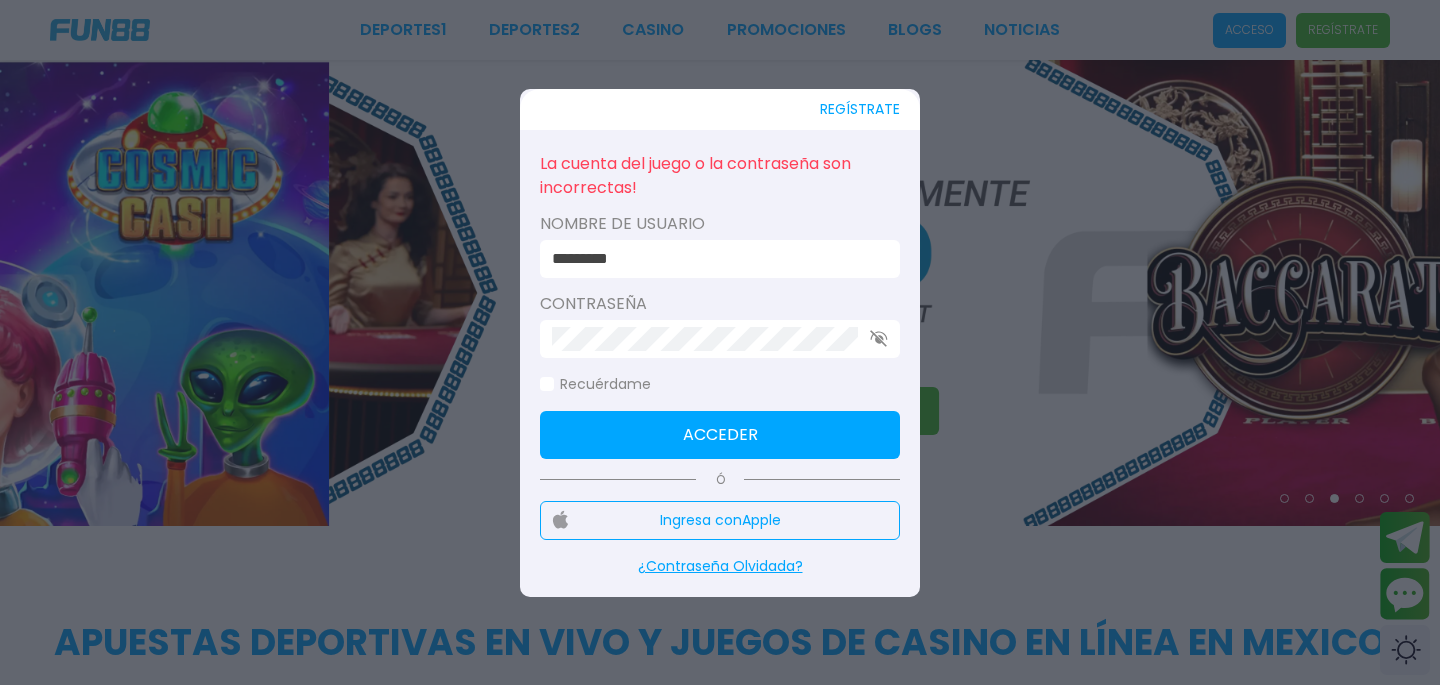 click on "La cuenta del juego o la contraseña son incorrectas! Nombre de usuario ********* Contraseña Recuérdame Acceder" at bounding box center (720, 304) 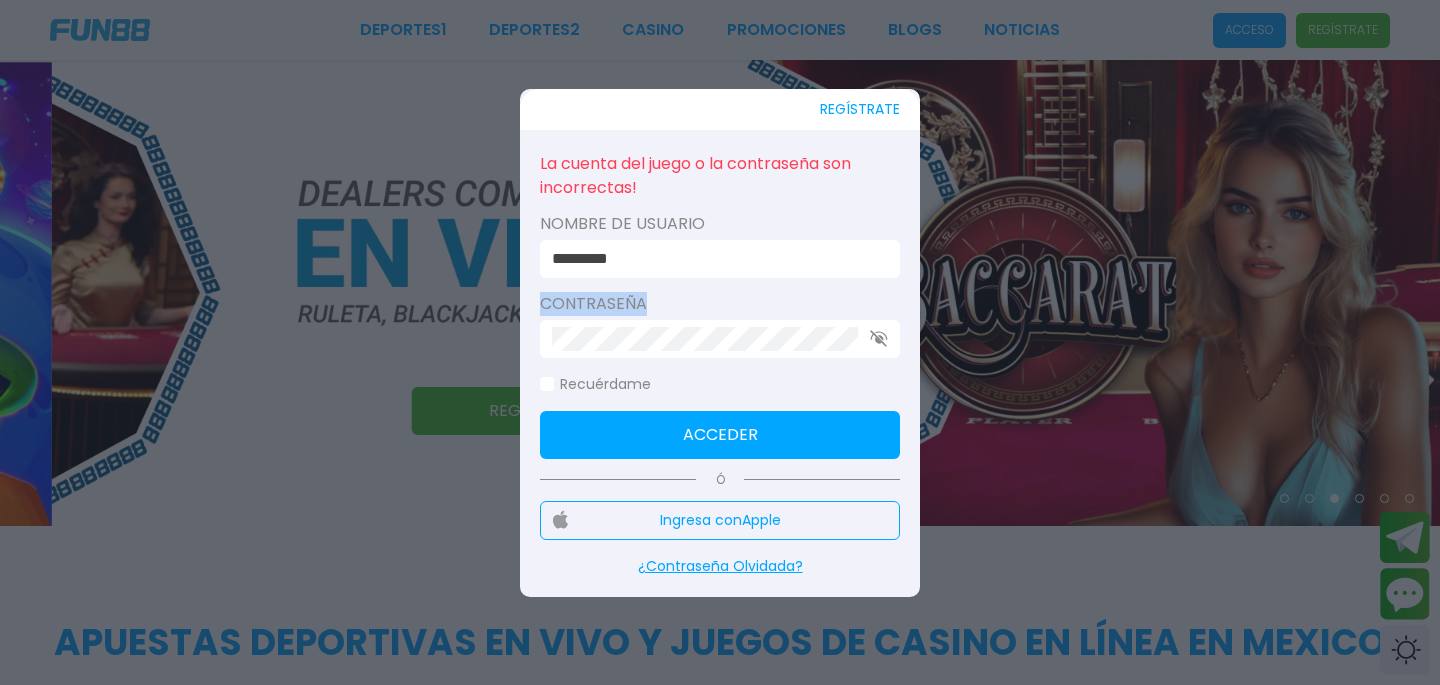 click on "La cuenta del juego o la contraseña son incorrectas! Nombre de usuario ********* Contraseña Recuérdame Acceder" at bounding box center (720, 304) 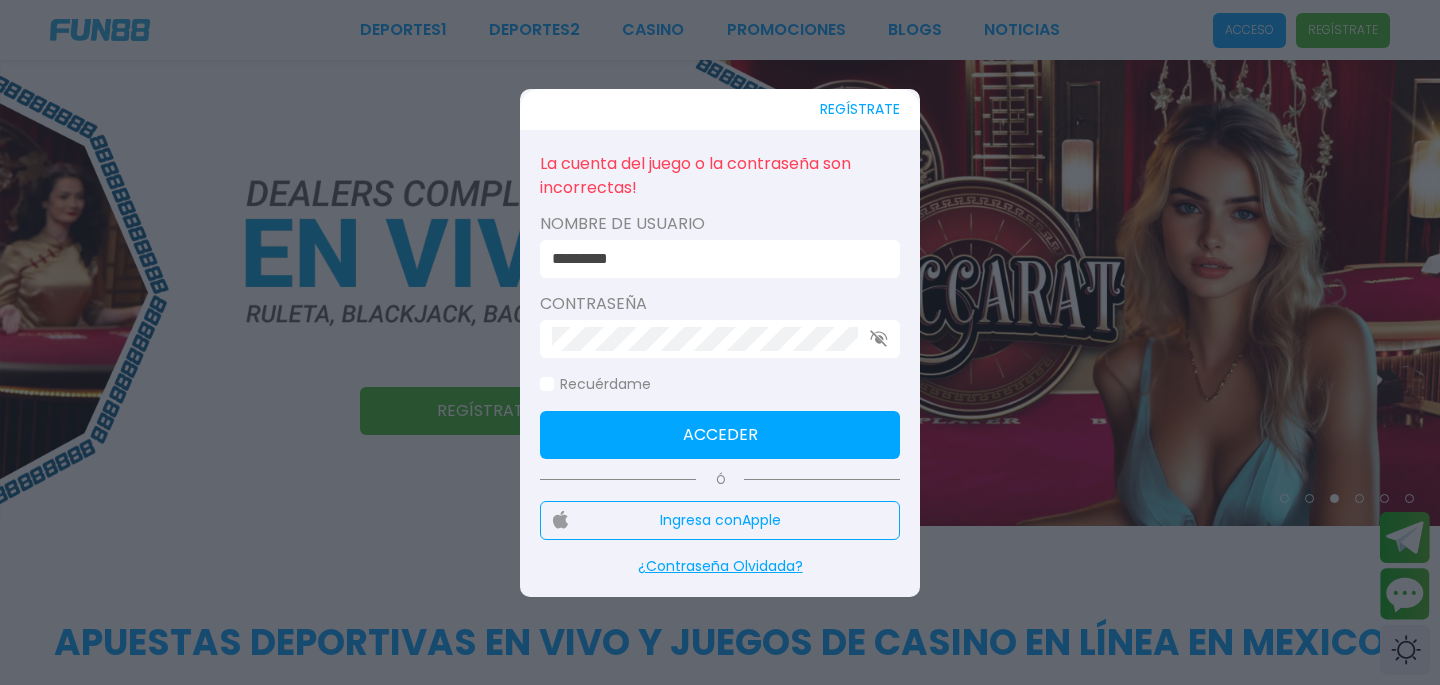 click on "*********" at bounding box center (720, 259) 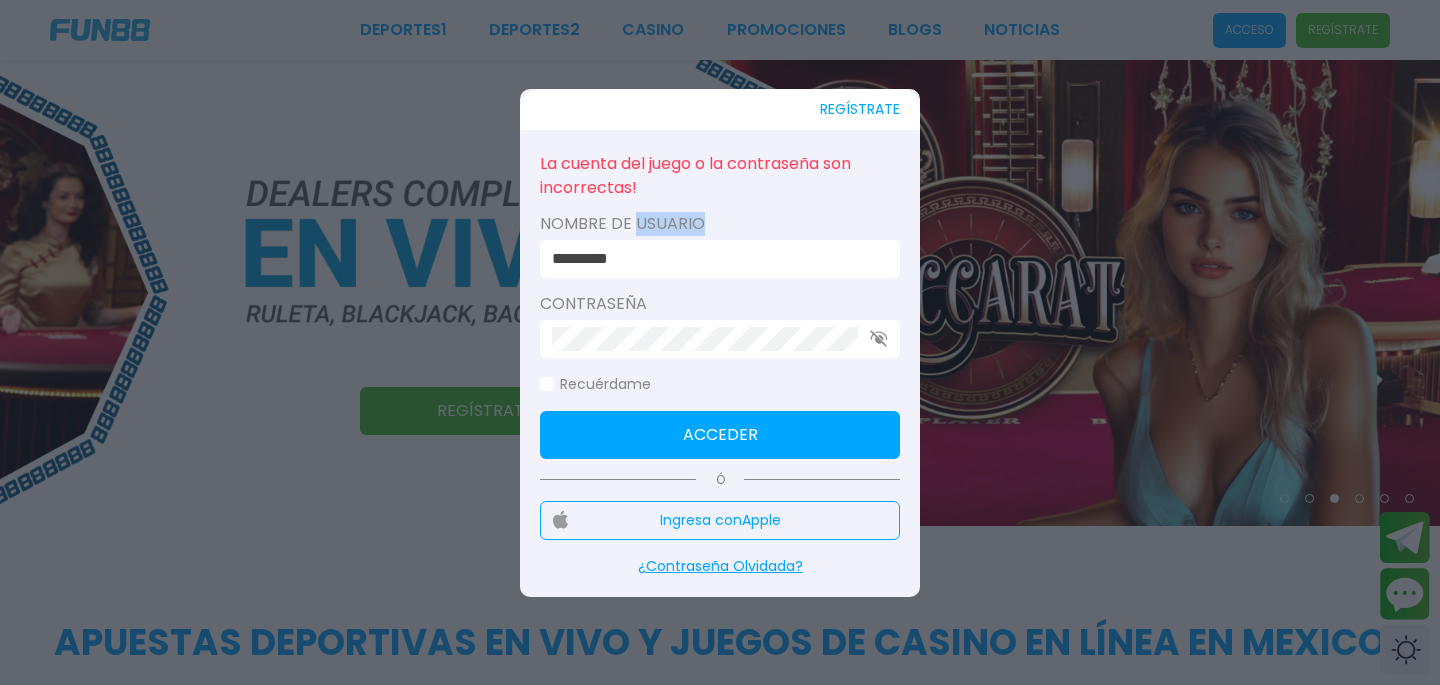 click on "*********" at bounding box center [720, 259] 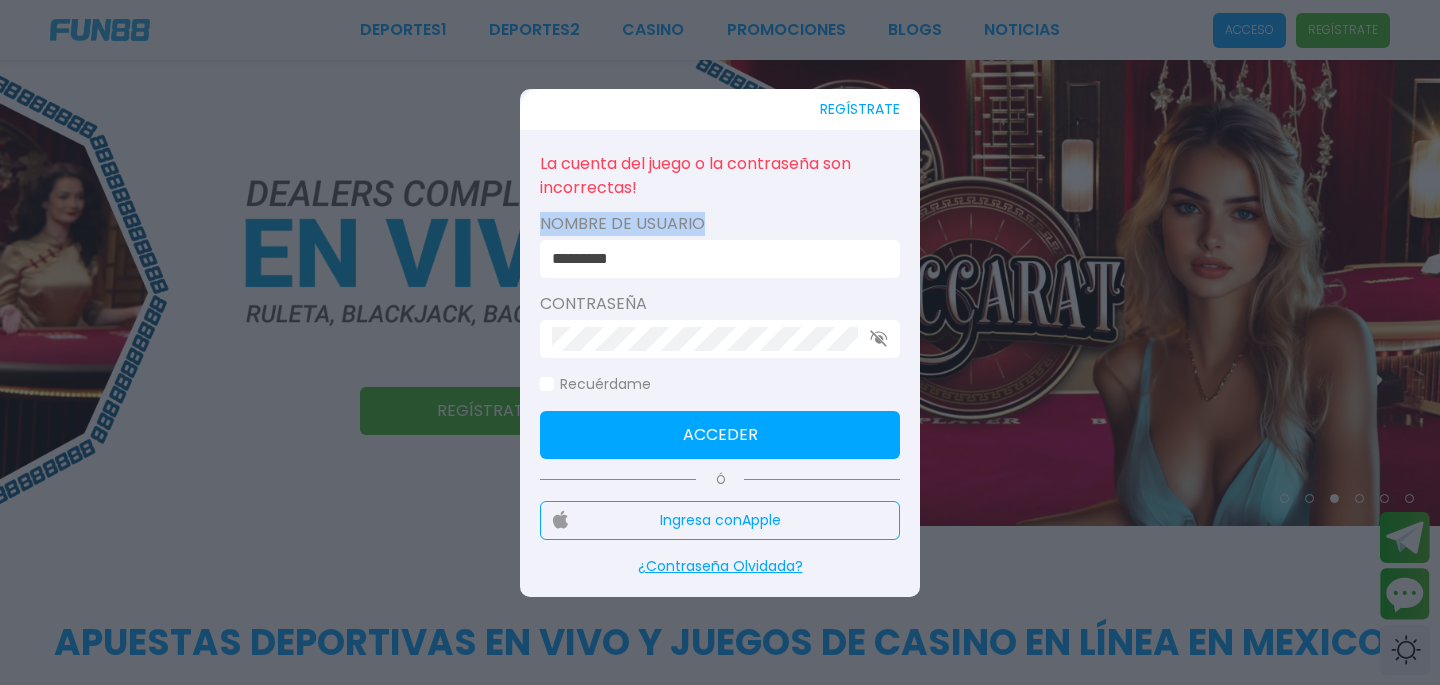 click on "*********" at bounding box center [720, 259] 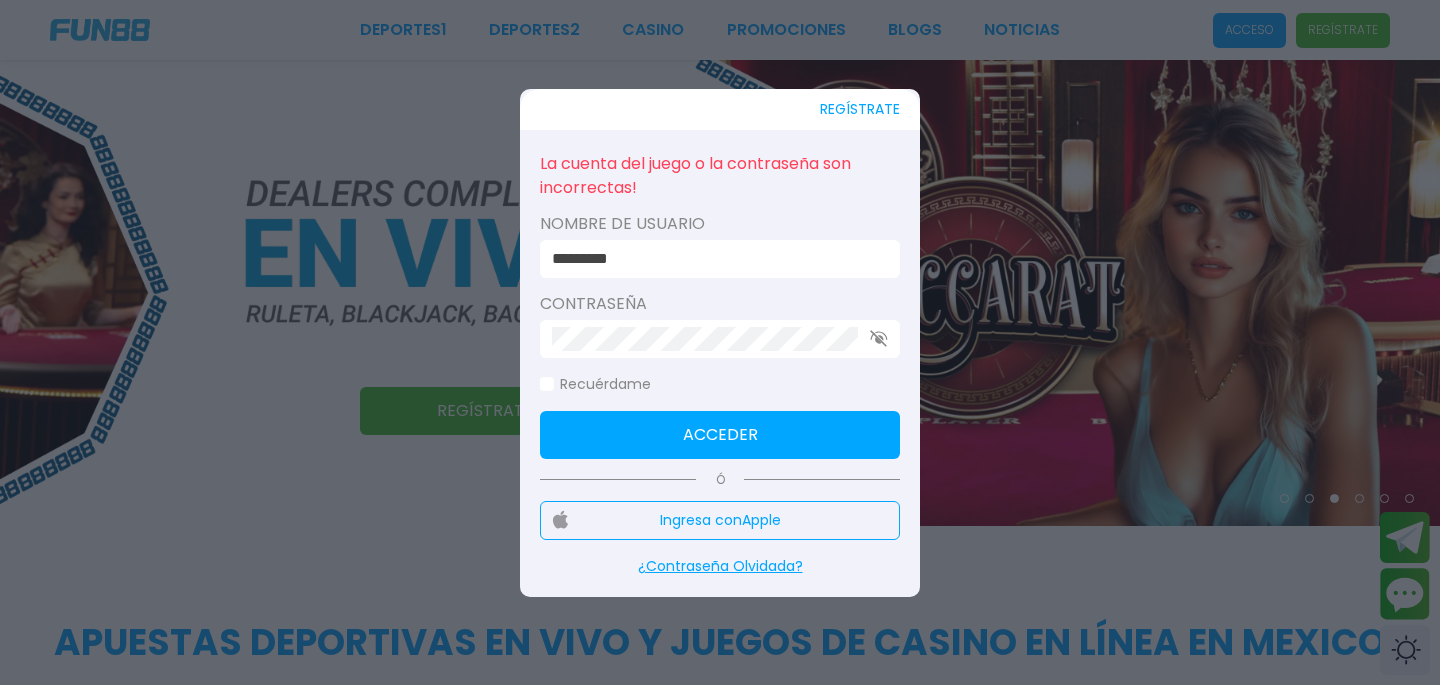 click on "*********" at bounding box center [714, 259] 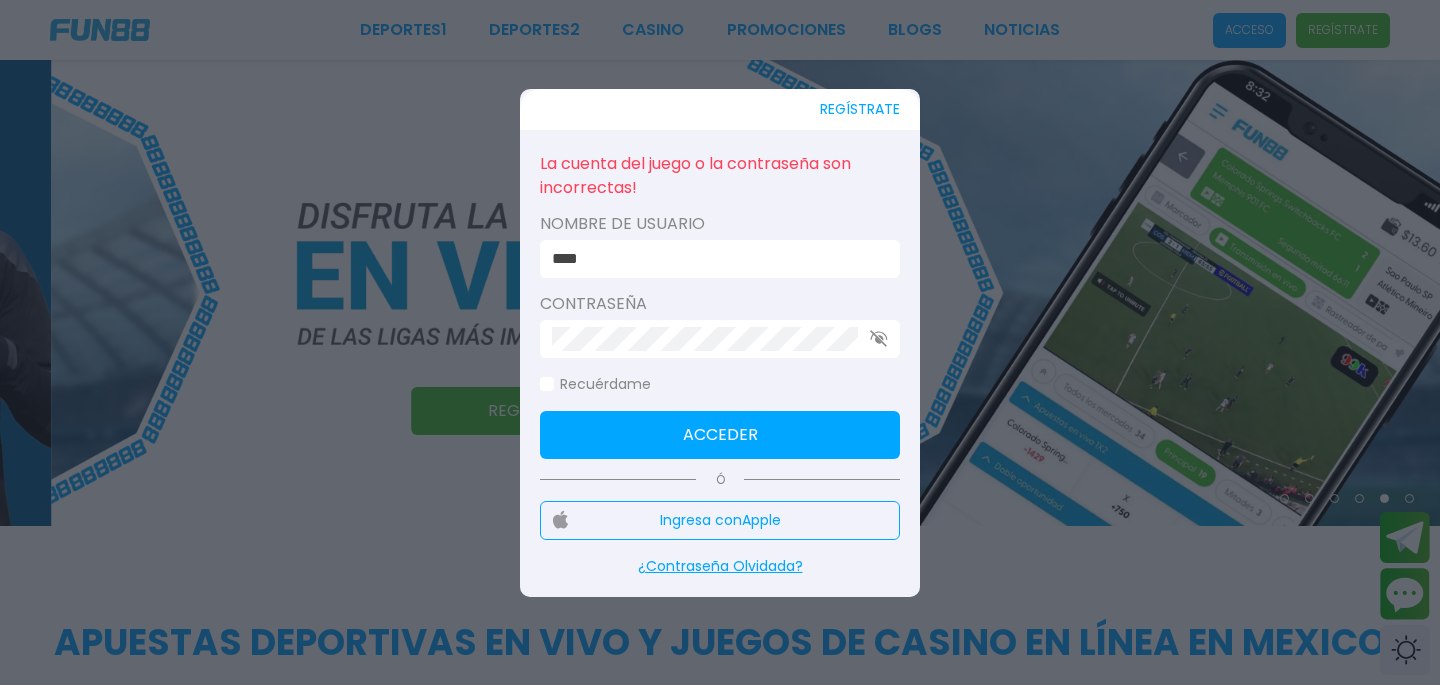 type on "****" 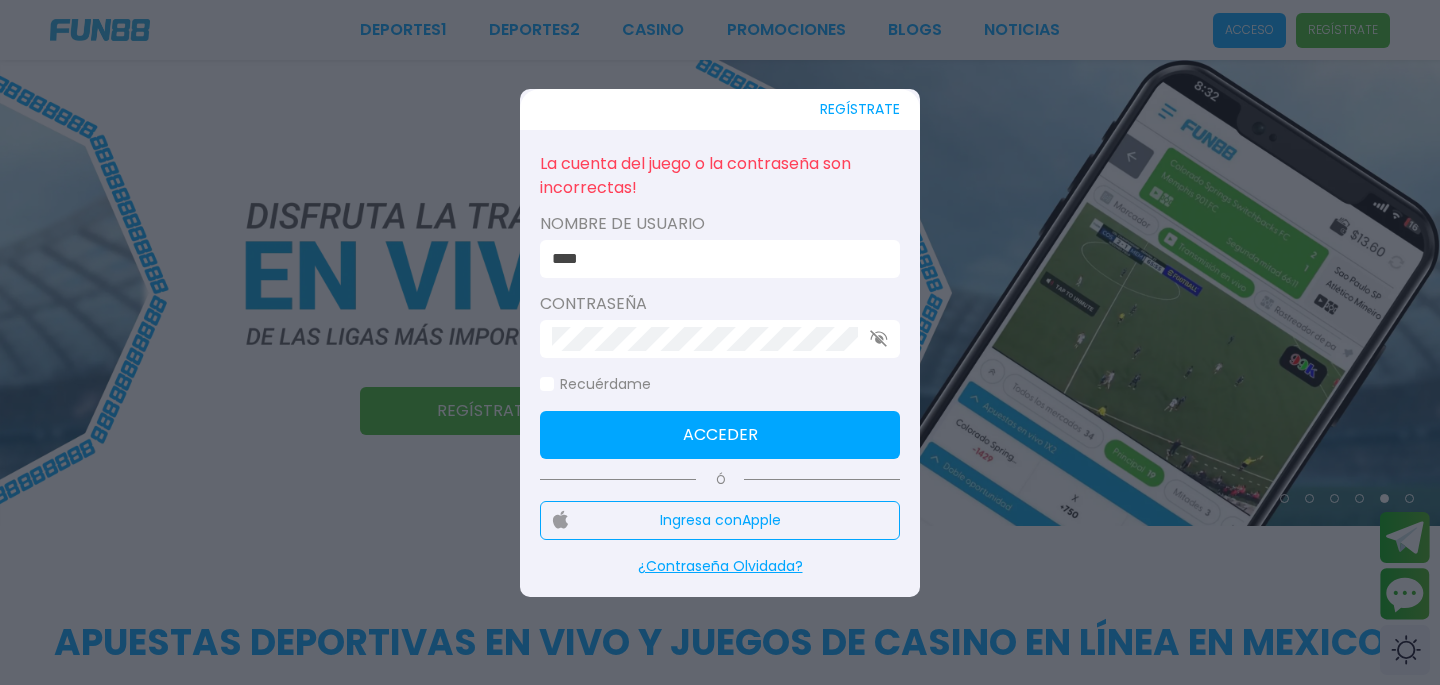 click on "REGÍSTRATE" at bounding box center [860, 109] 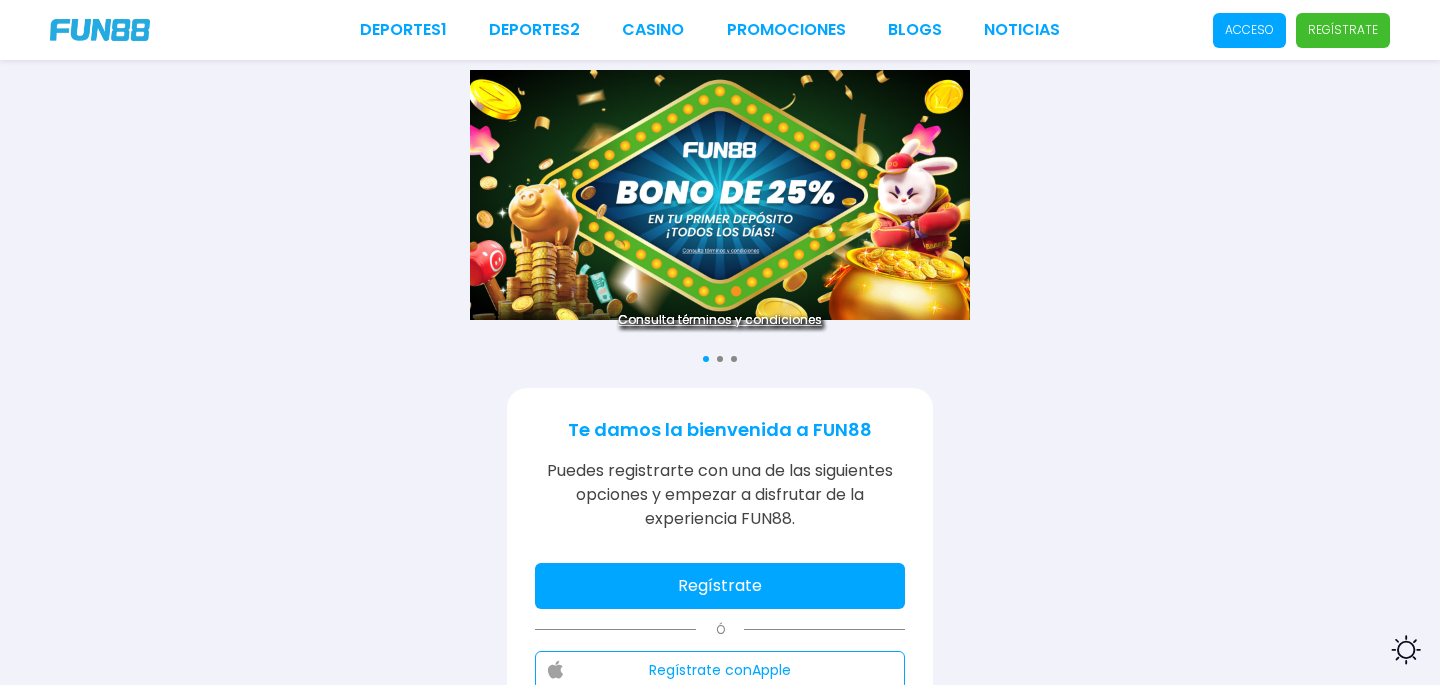 scroll, scrollTop: 312, scrollLeft: 0, axis: vertical 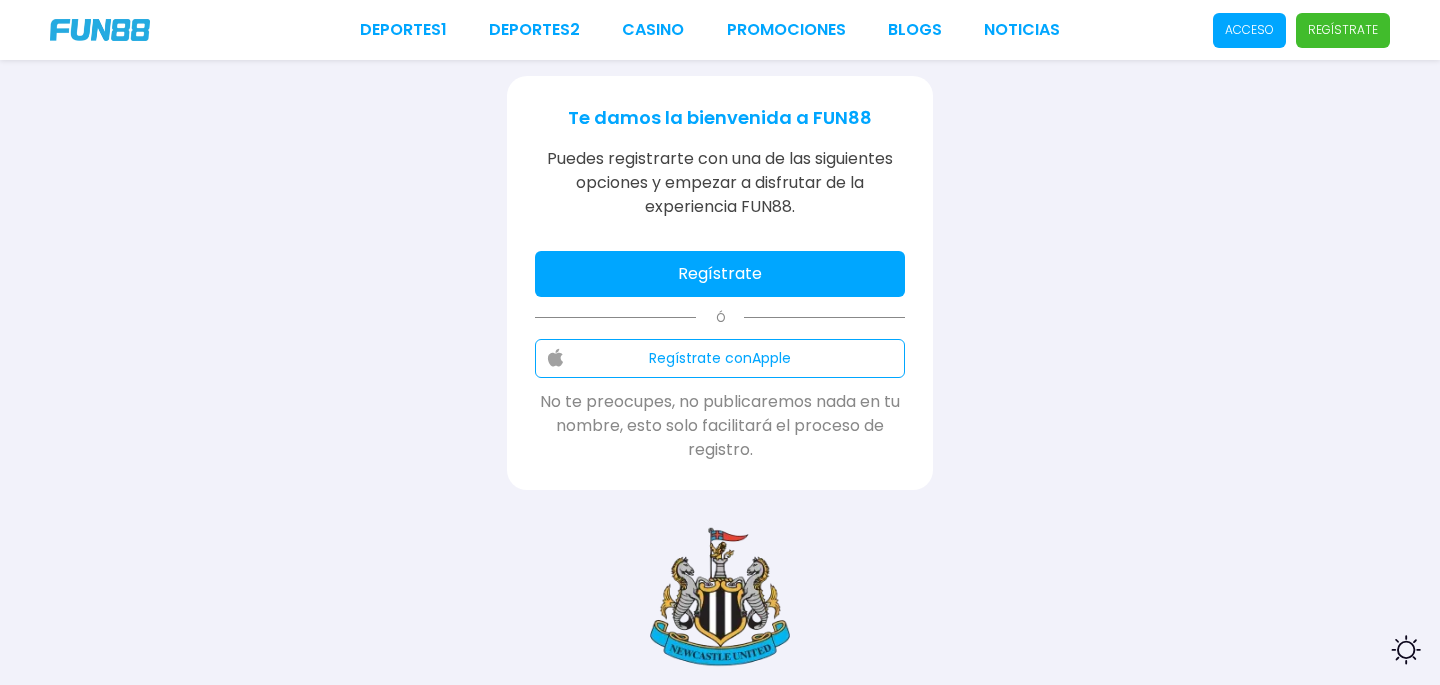 click on "Regístrate" at bounding box center (720, 274) 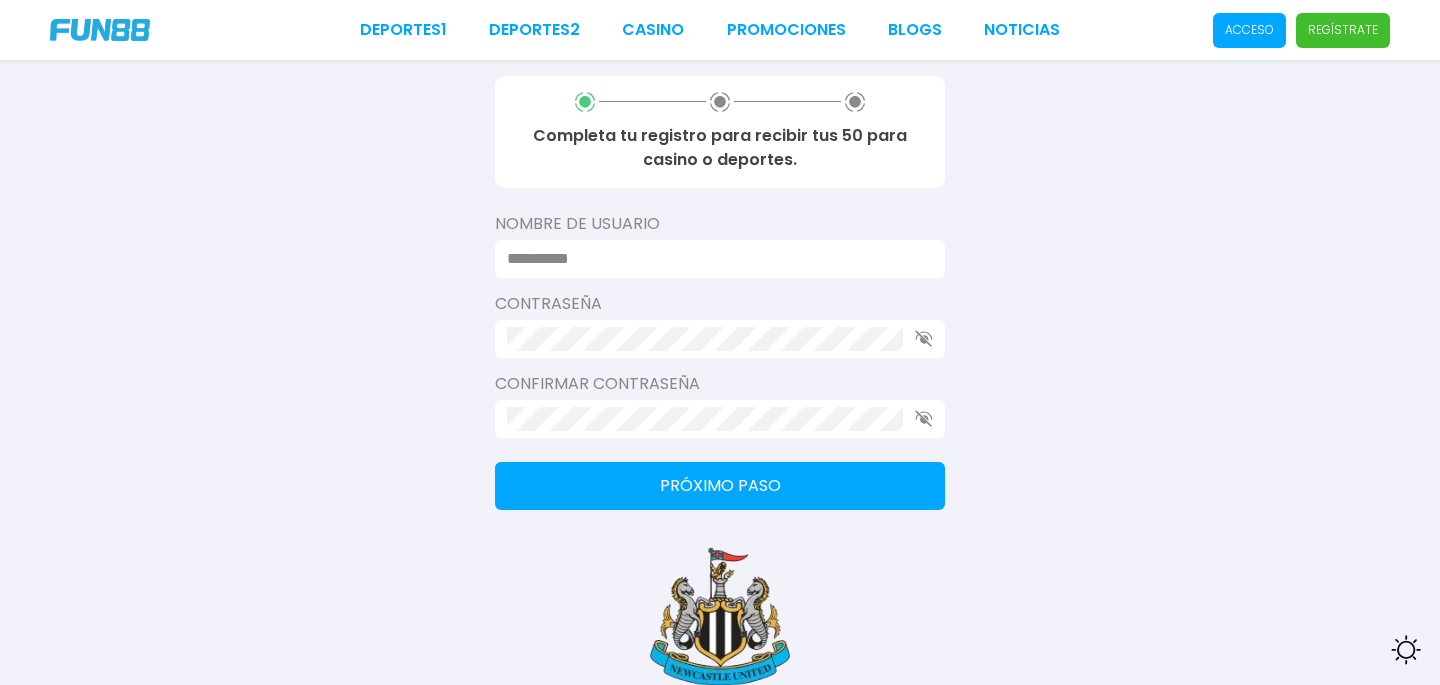 click at bounding box center (714, 259) 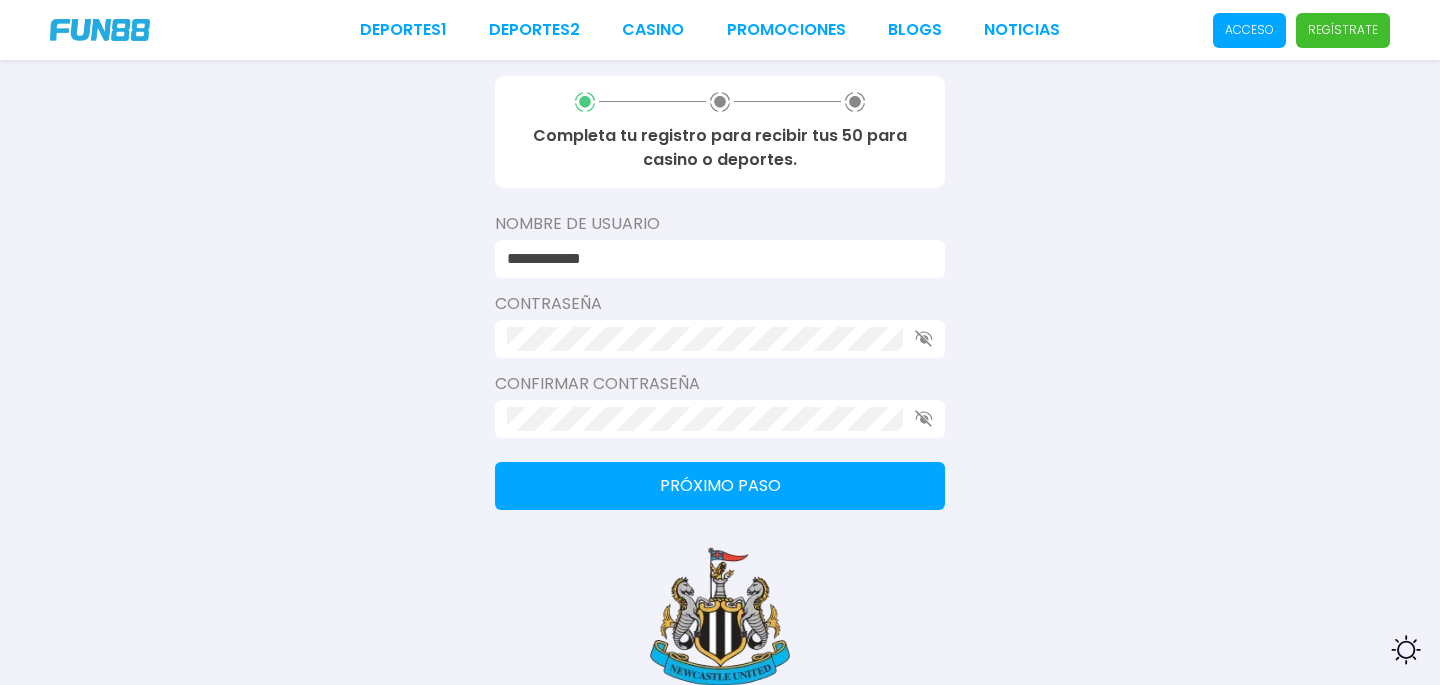 click on "**********" at bounding box center (714, 259) 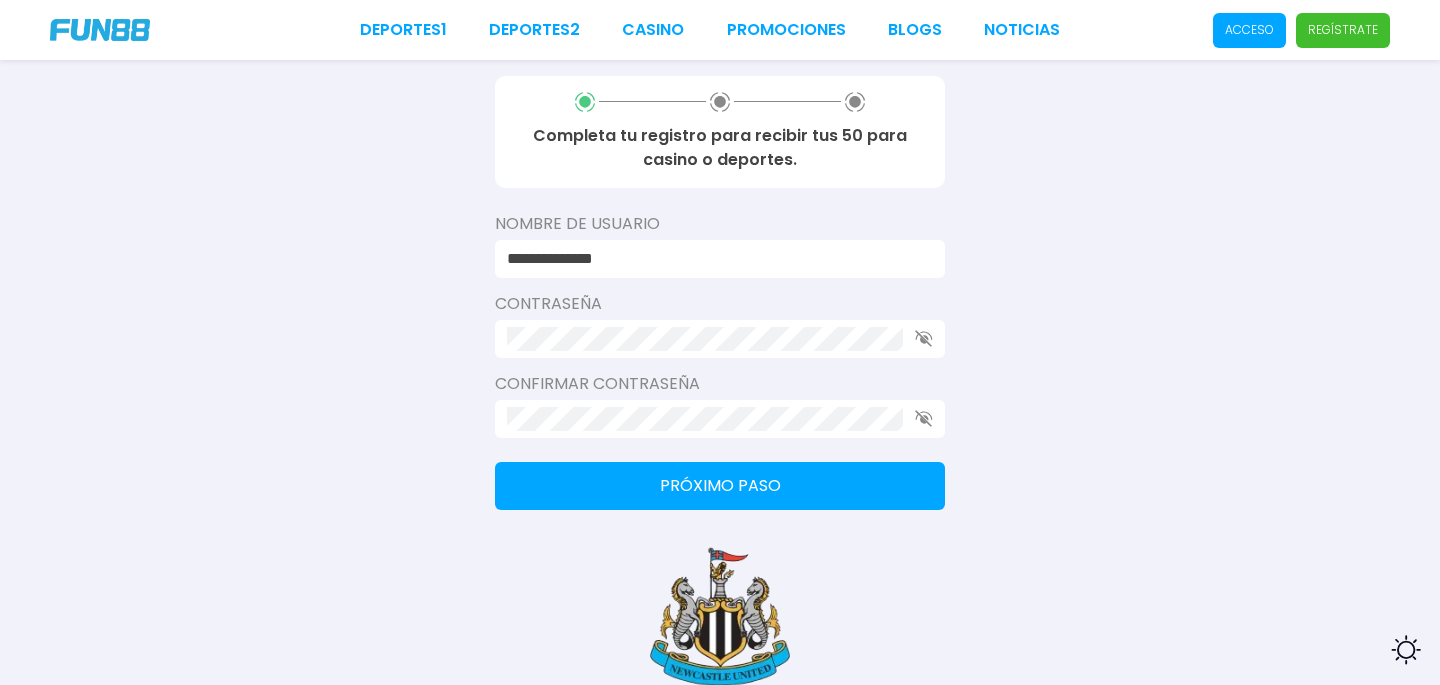 type on "**********" 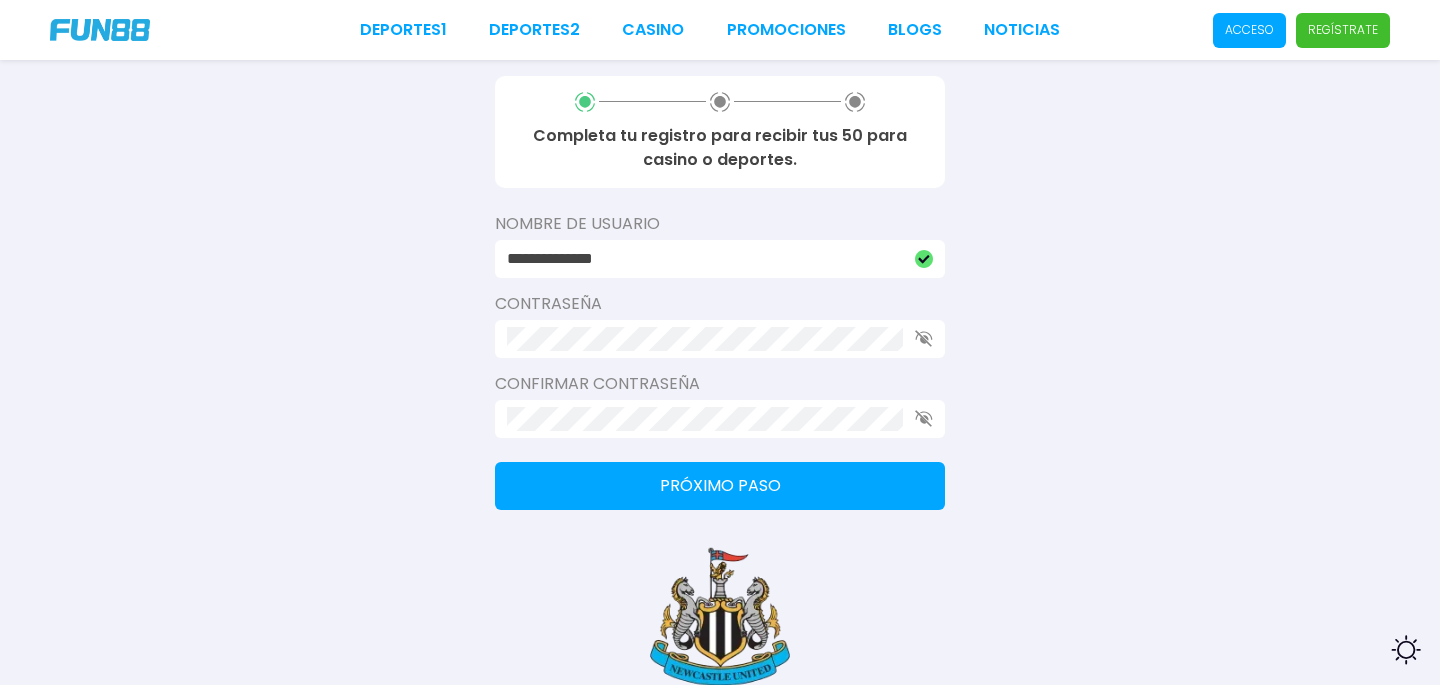 type 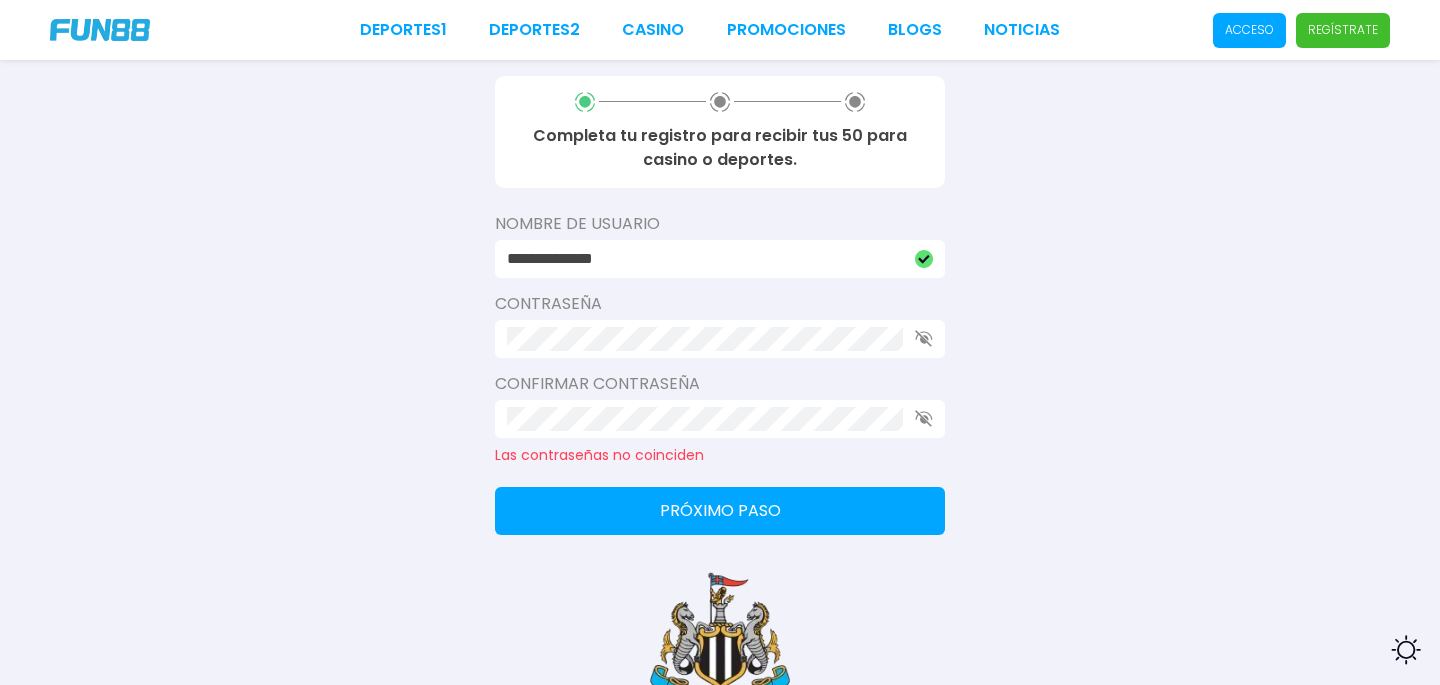 click 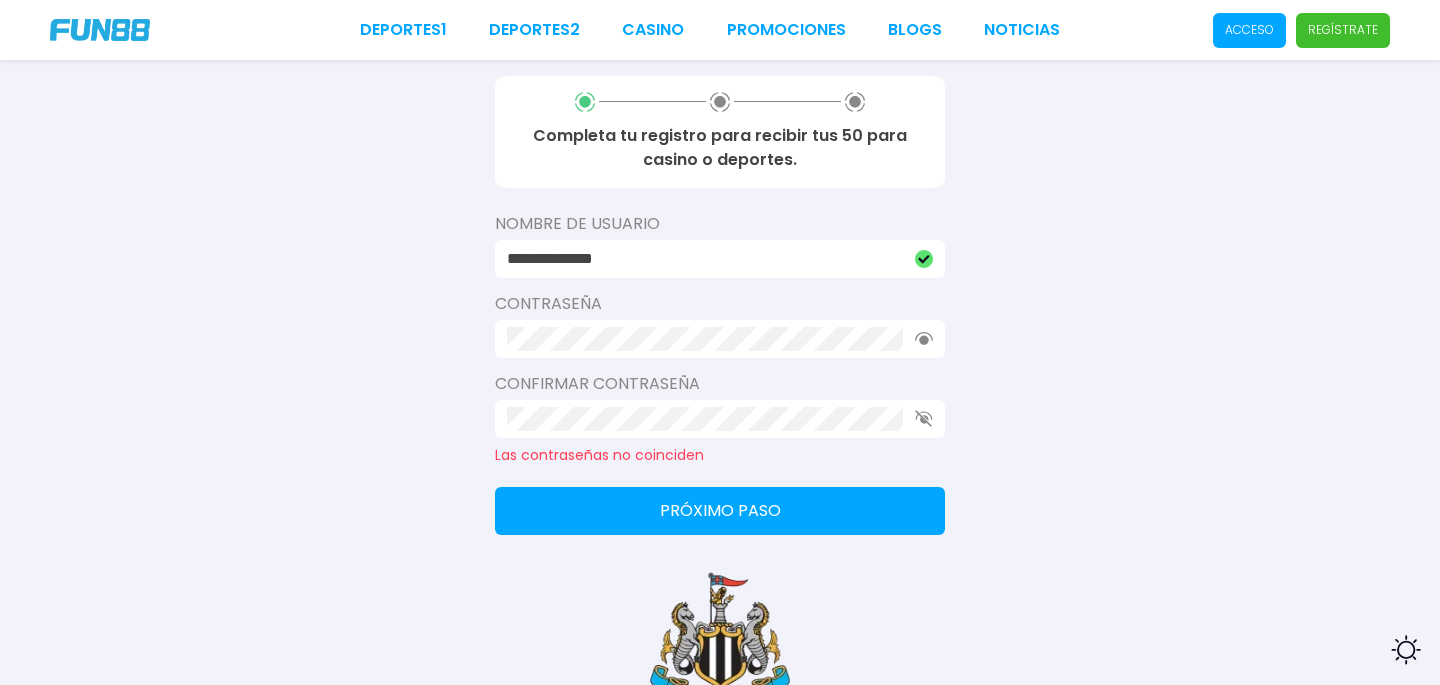 click 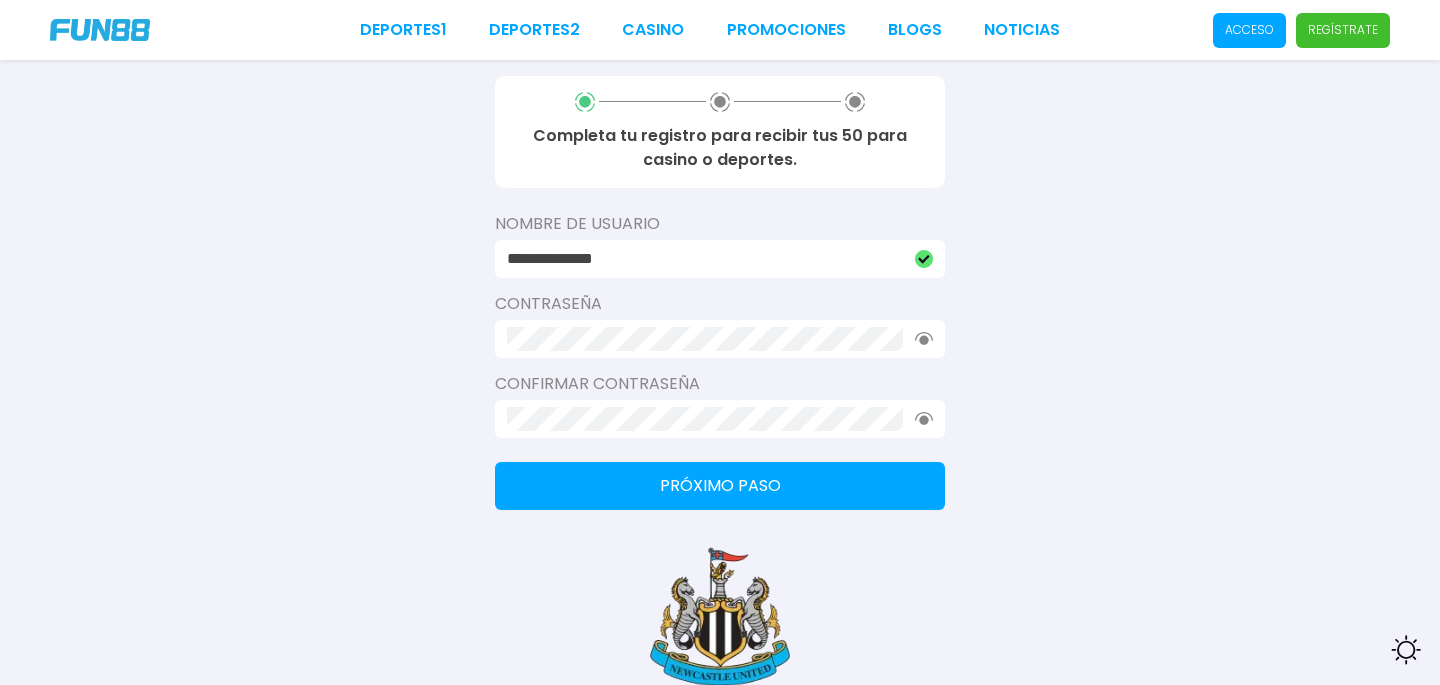 click on "Próximo paso" at bounding box center [720, 486] 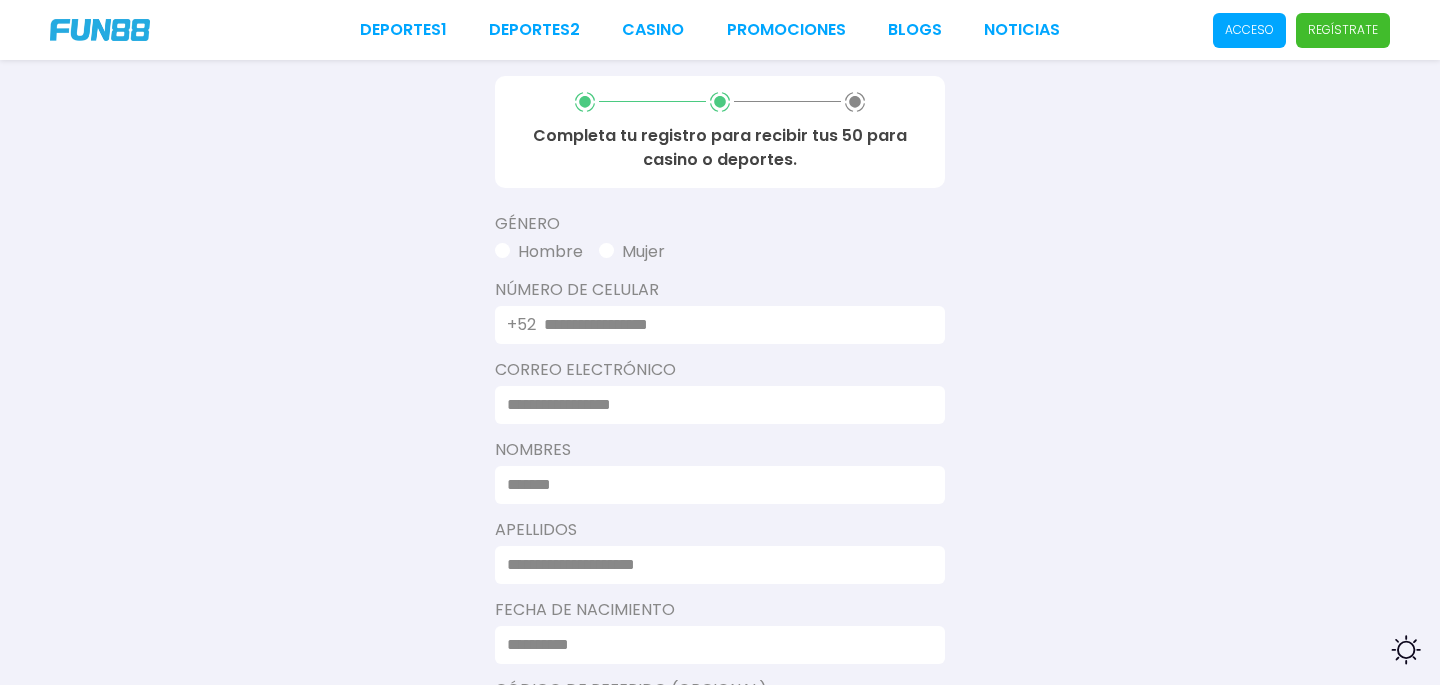 scroll, scrollTop: 570, scrollLeft: 0, axis: vertical 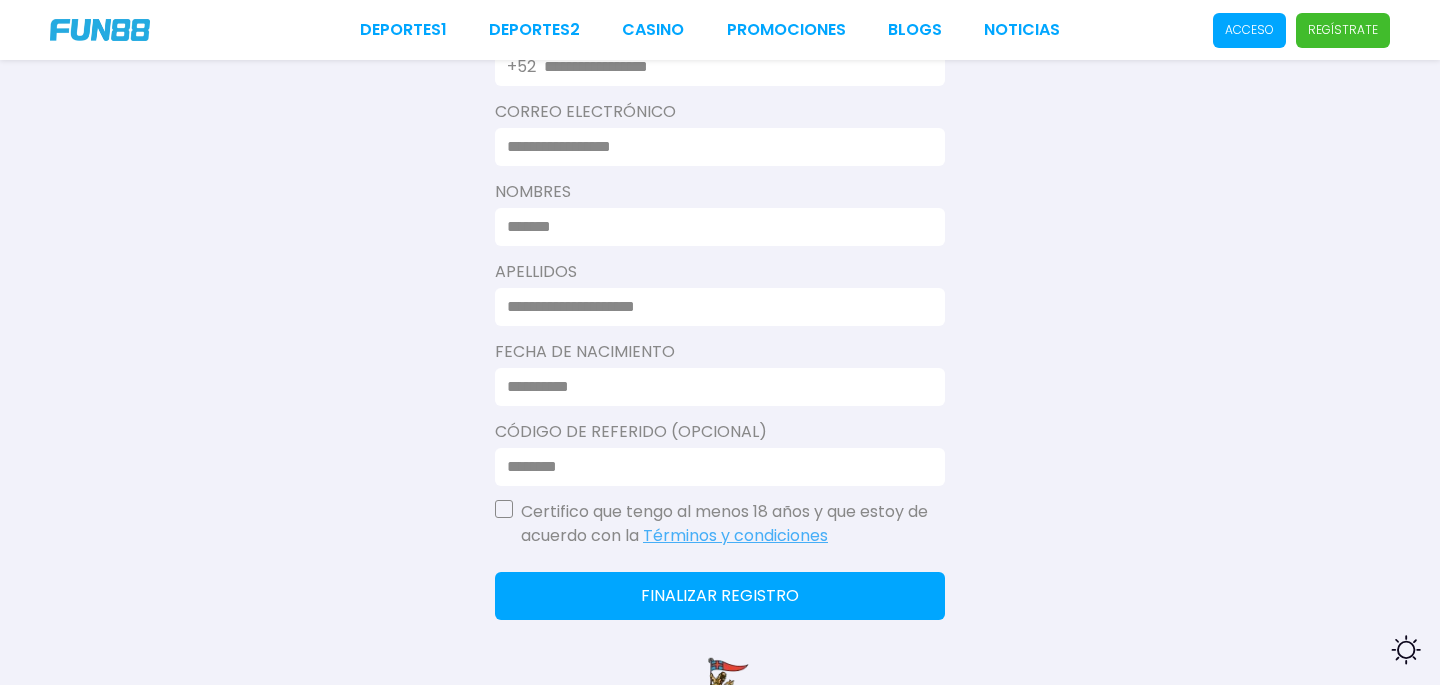click on "Finalizar registro" 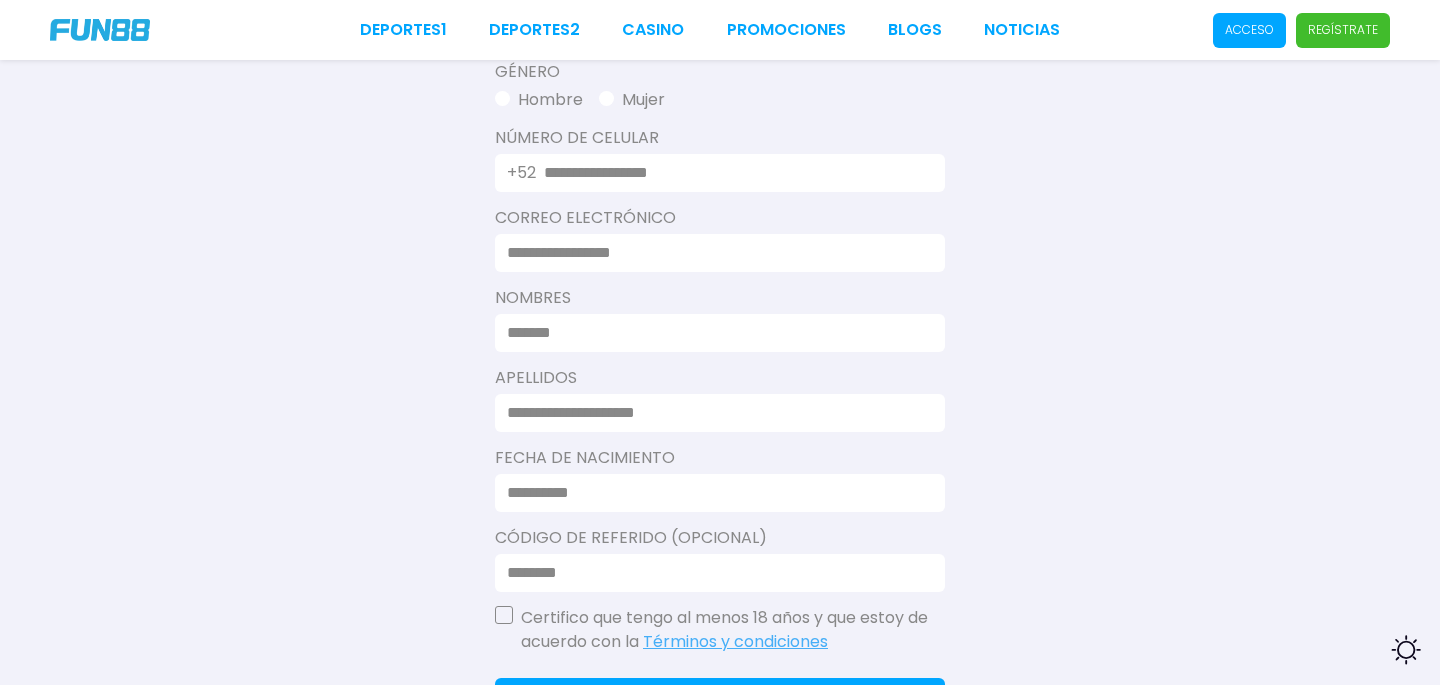 click at bounding box center (714, 253) 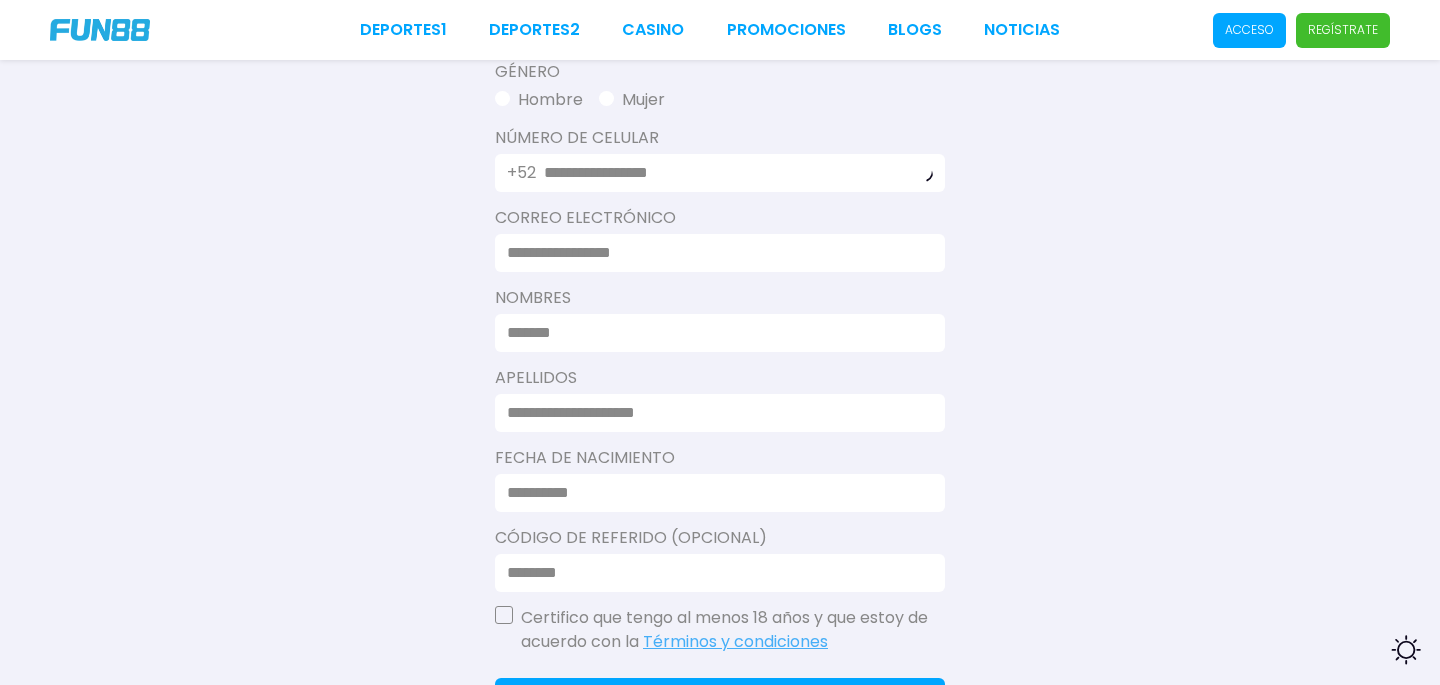 click at bounding box center [714, 253] 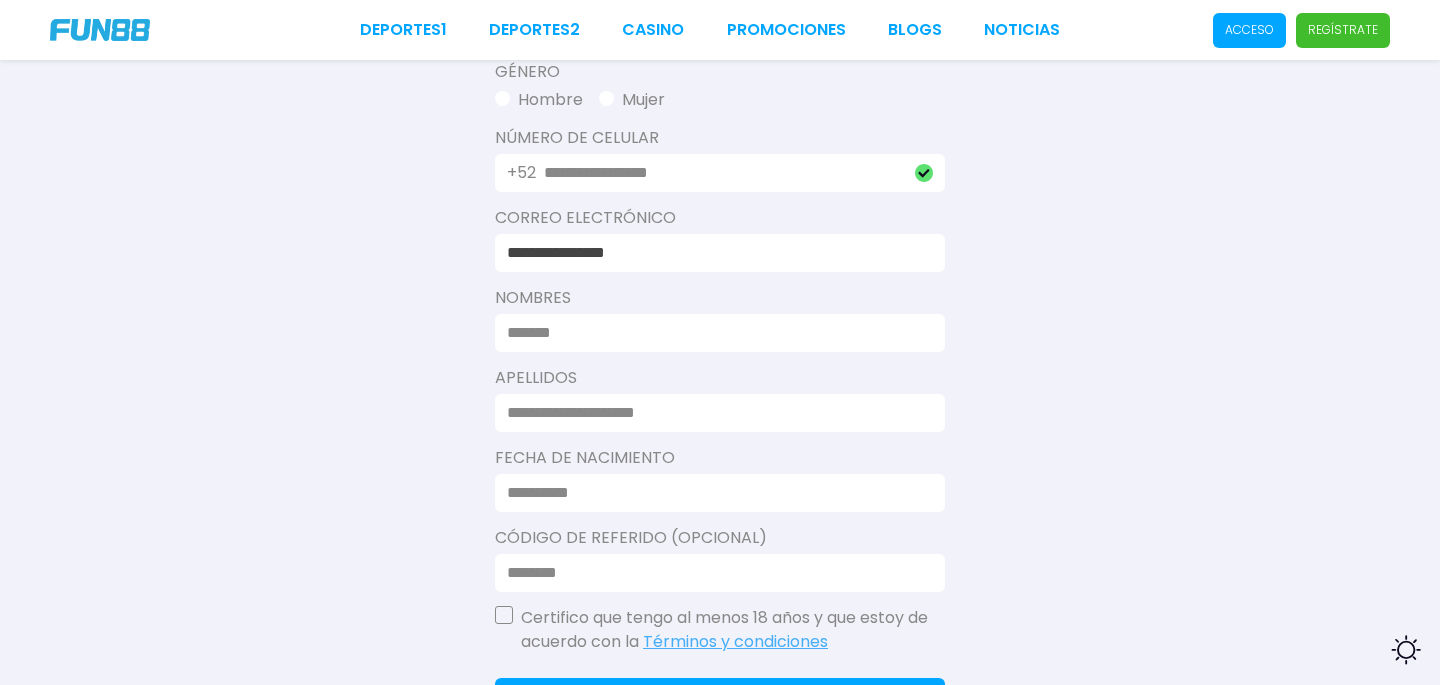 type on "**********" 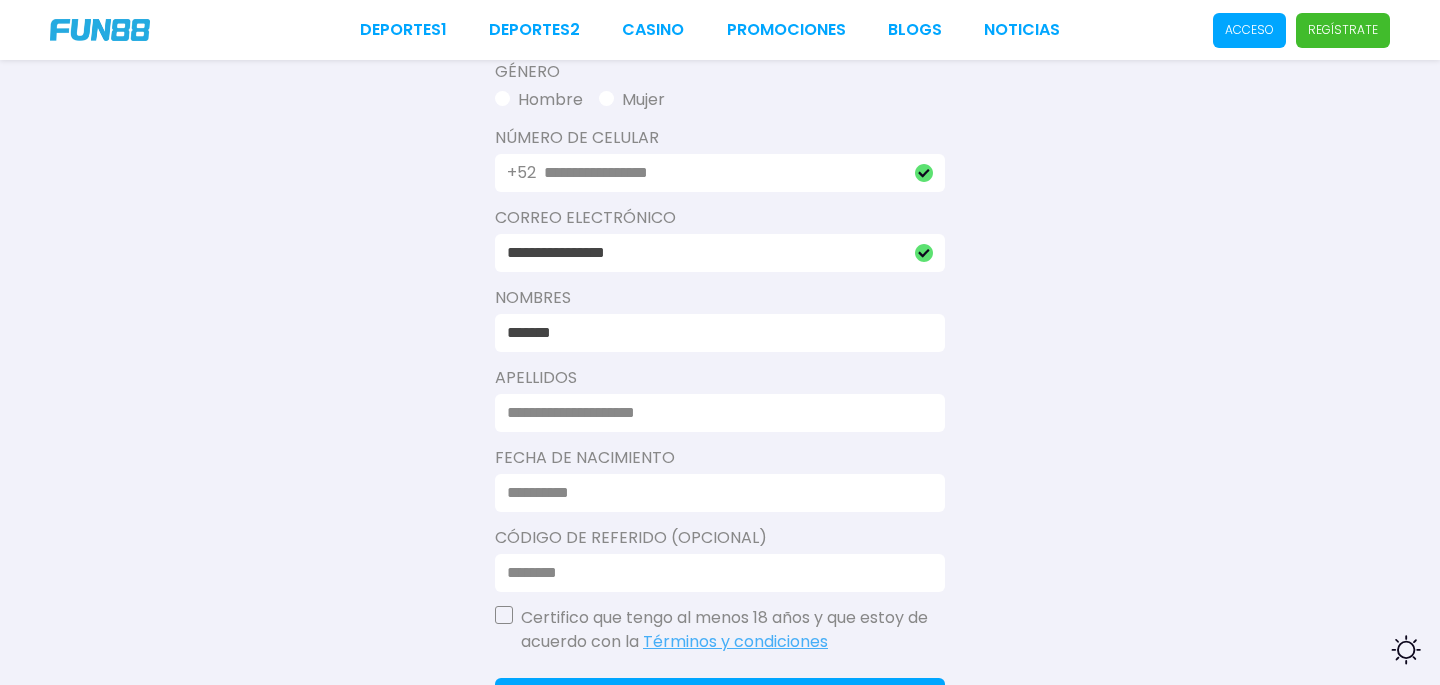type on "*******" 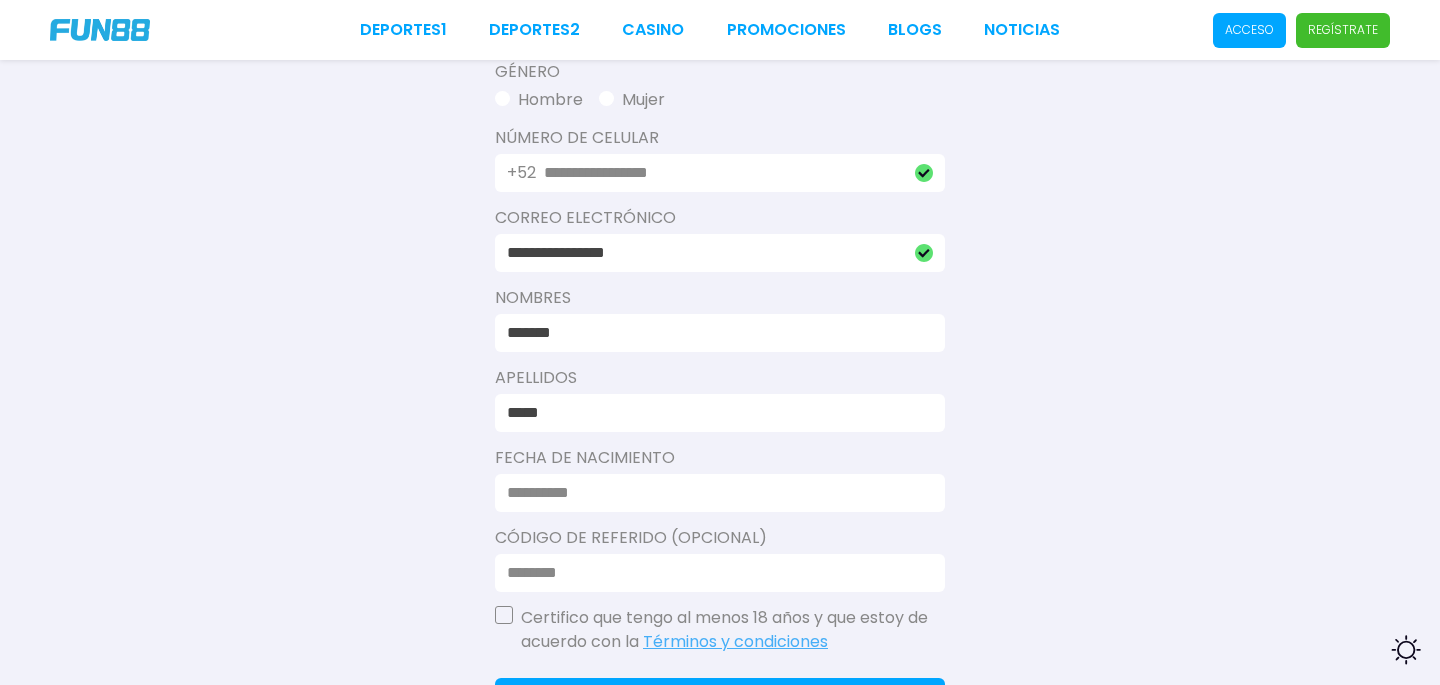 type on "*****" 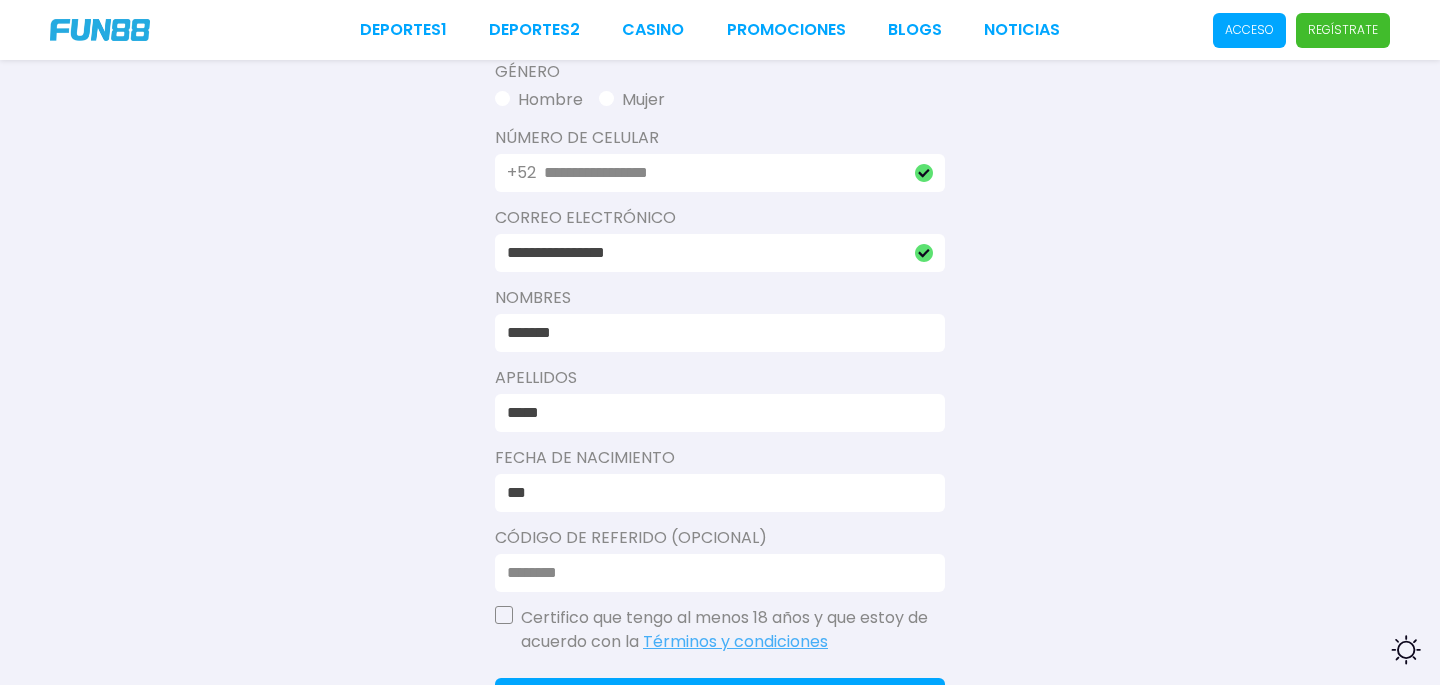 type on "**********" 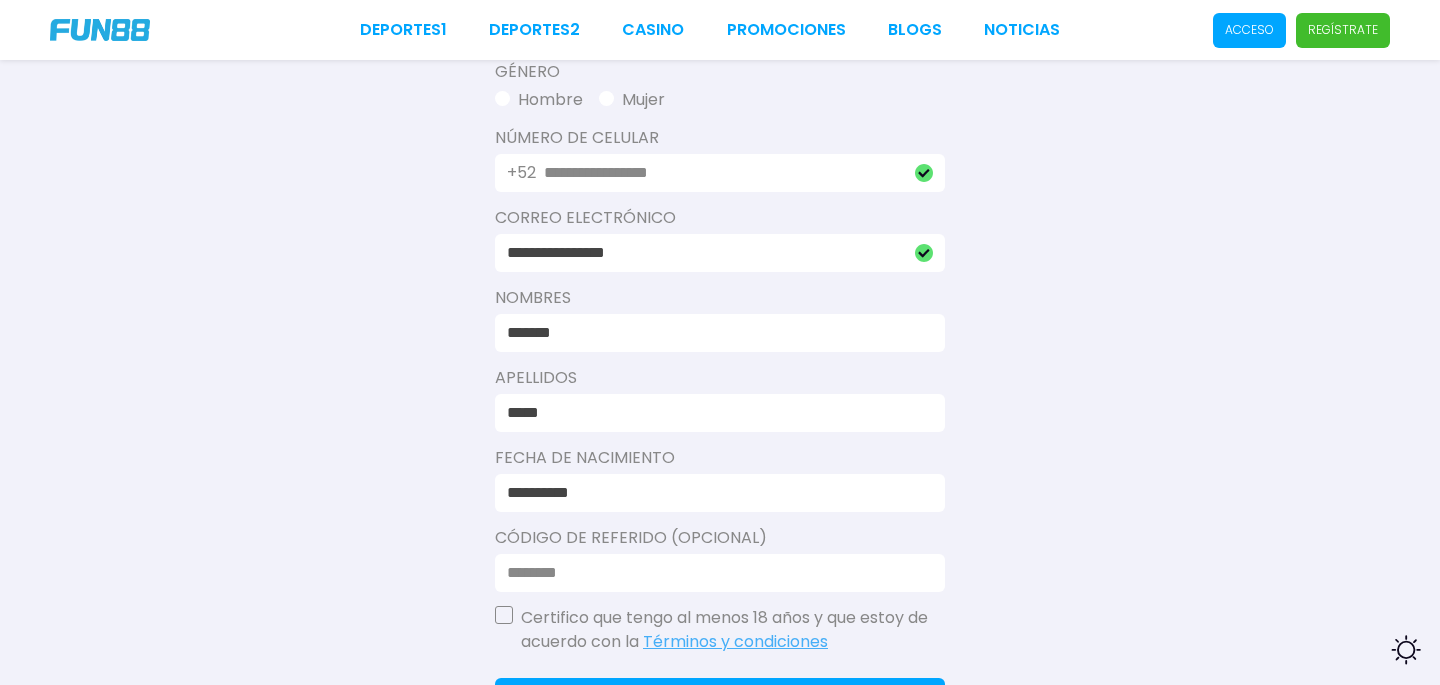 click at bounding box center (714, 573) 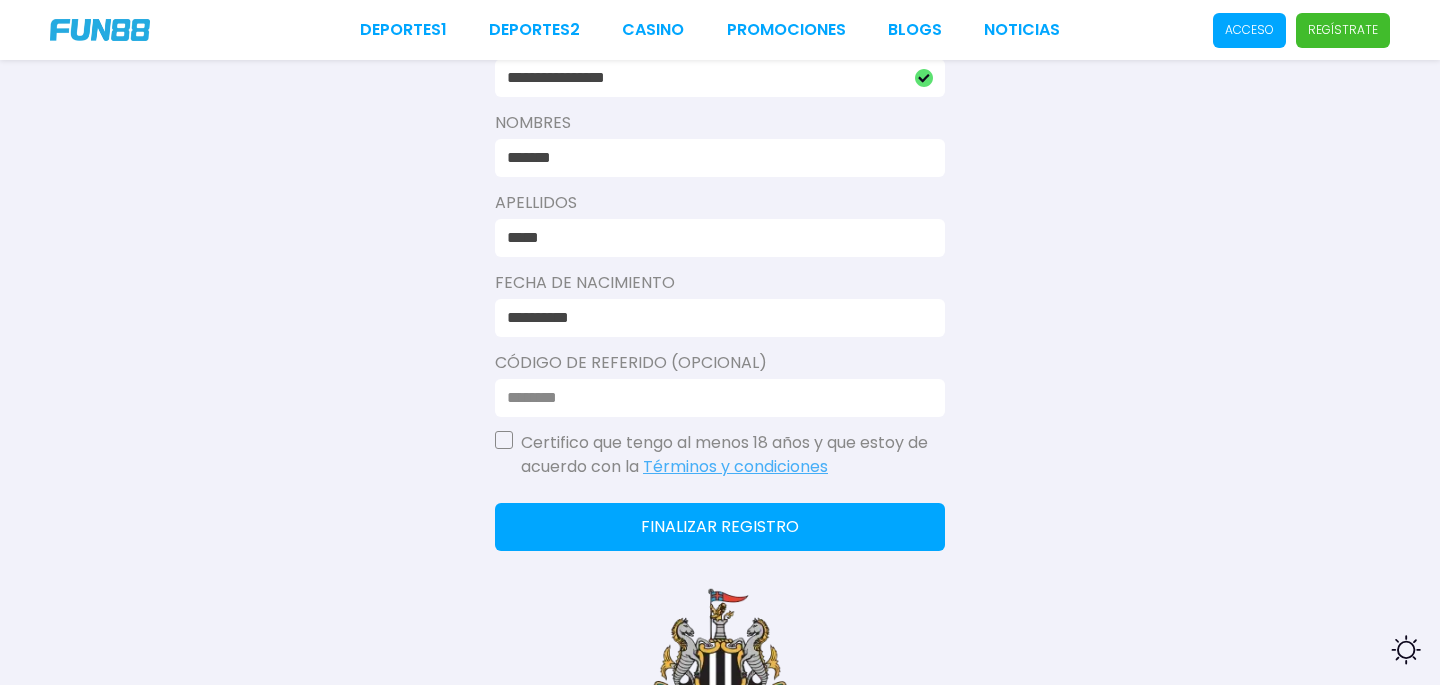 scroll, scrollTop: 679, scrollLeft: 0, axis: vertical 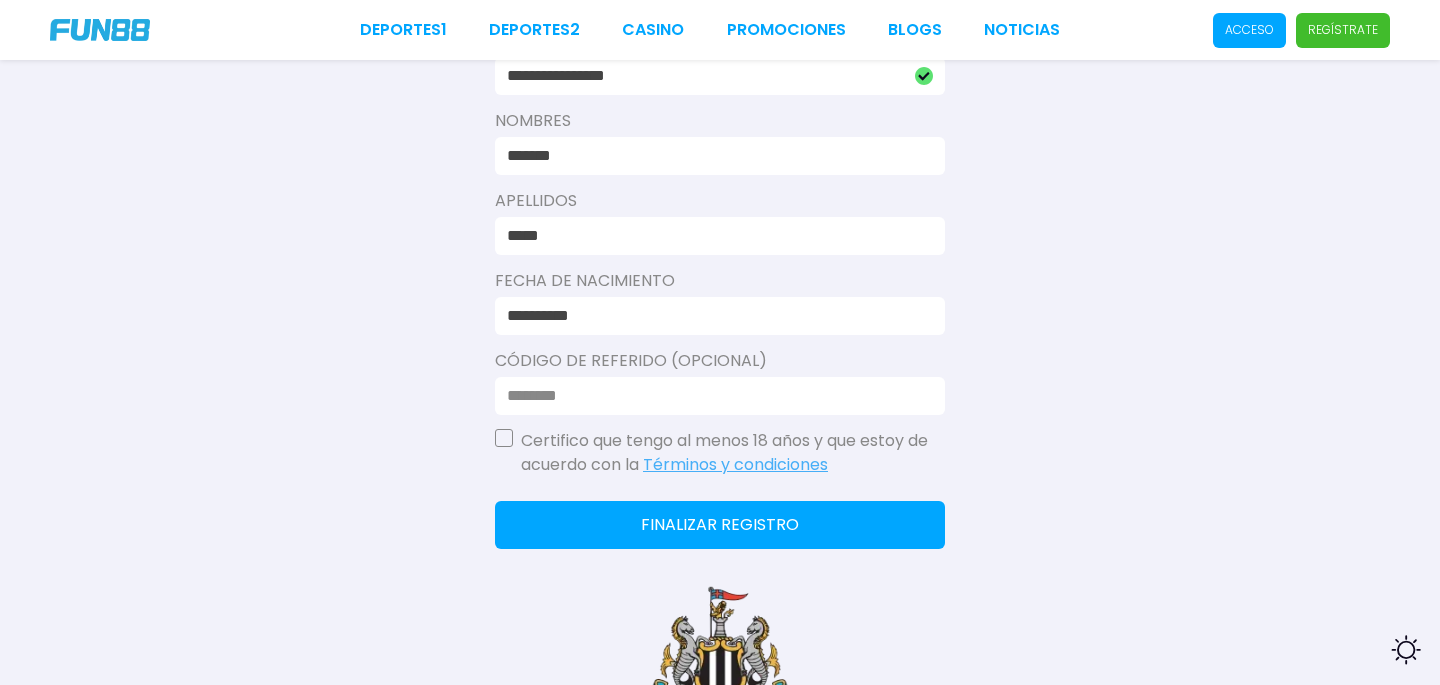 click at bounding box center (504, 438) 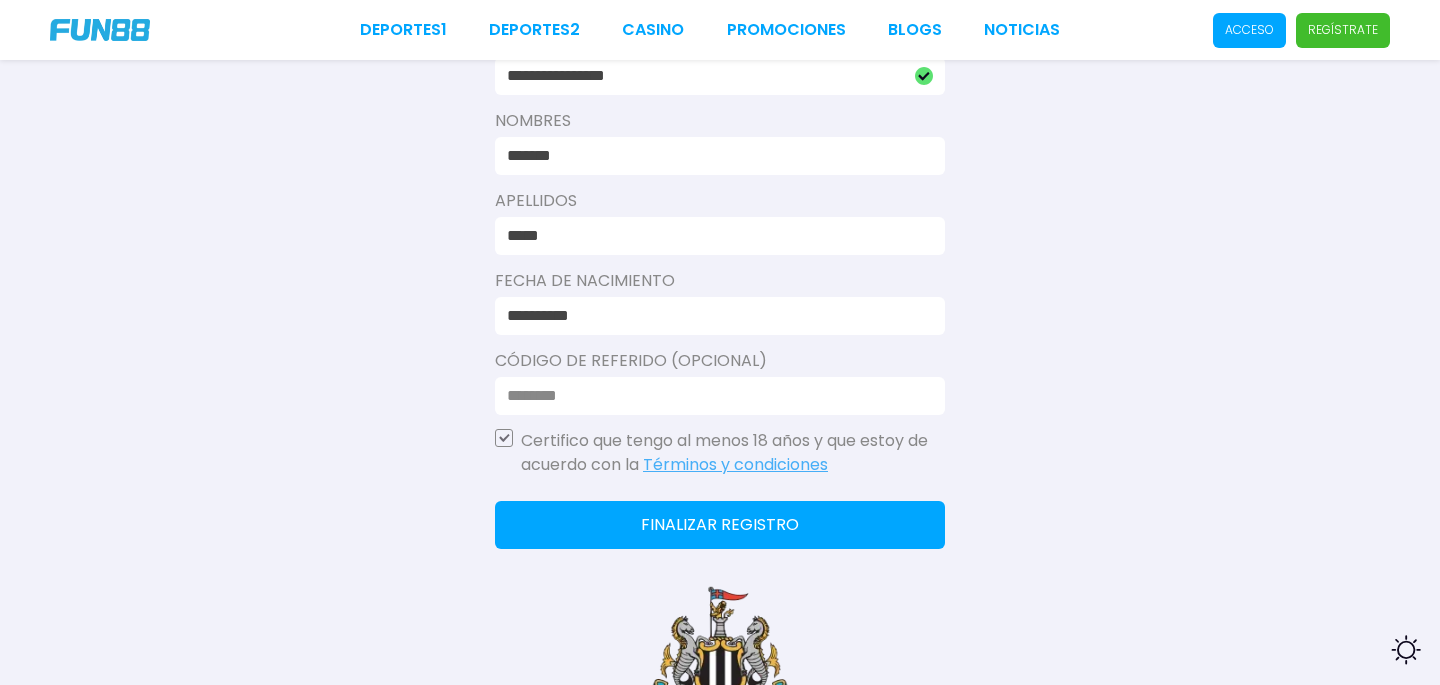 click on "Finalizar registro" at bounding box center (720, 525) 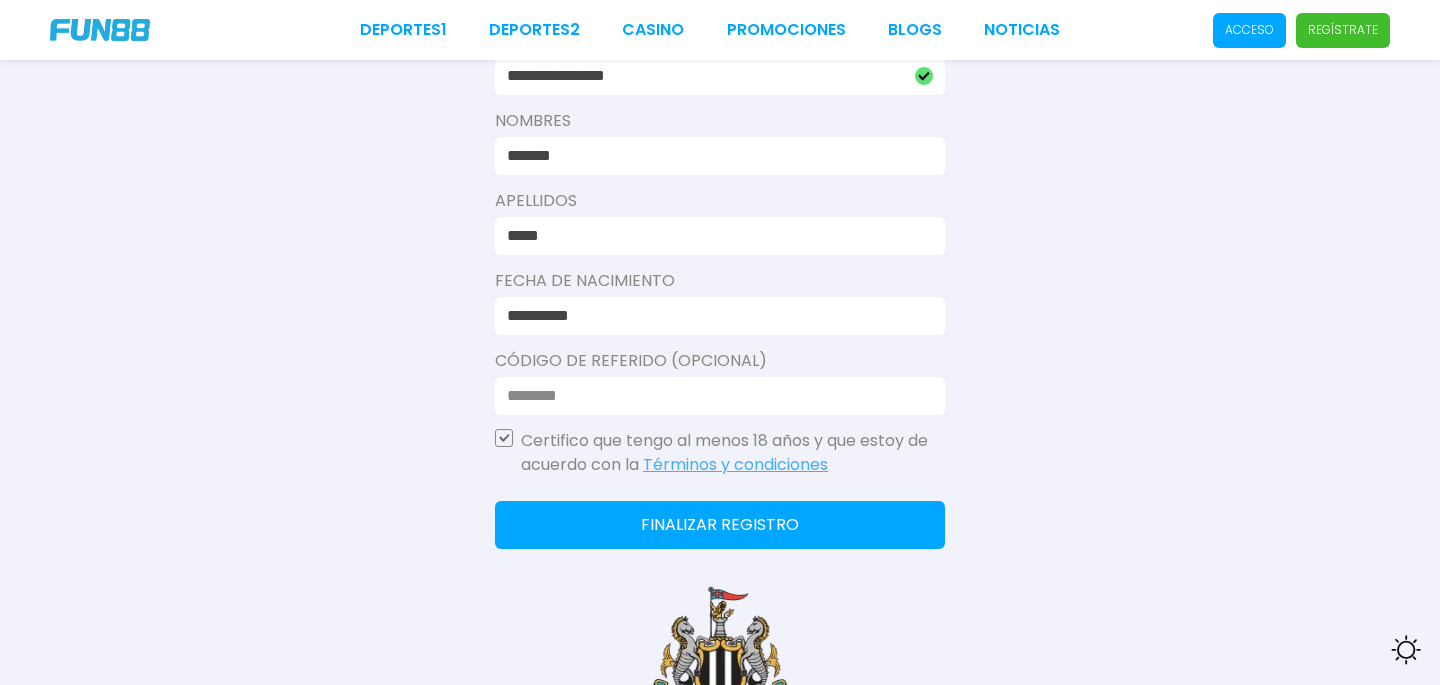 click on "Finalizar registro" at bounding box center [720, 525] 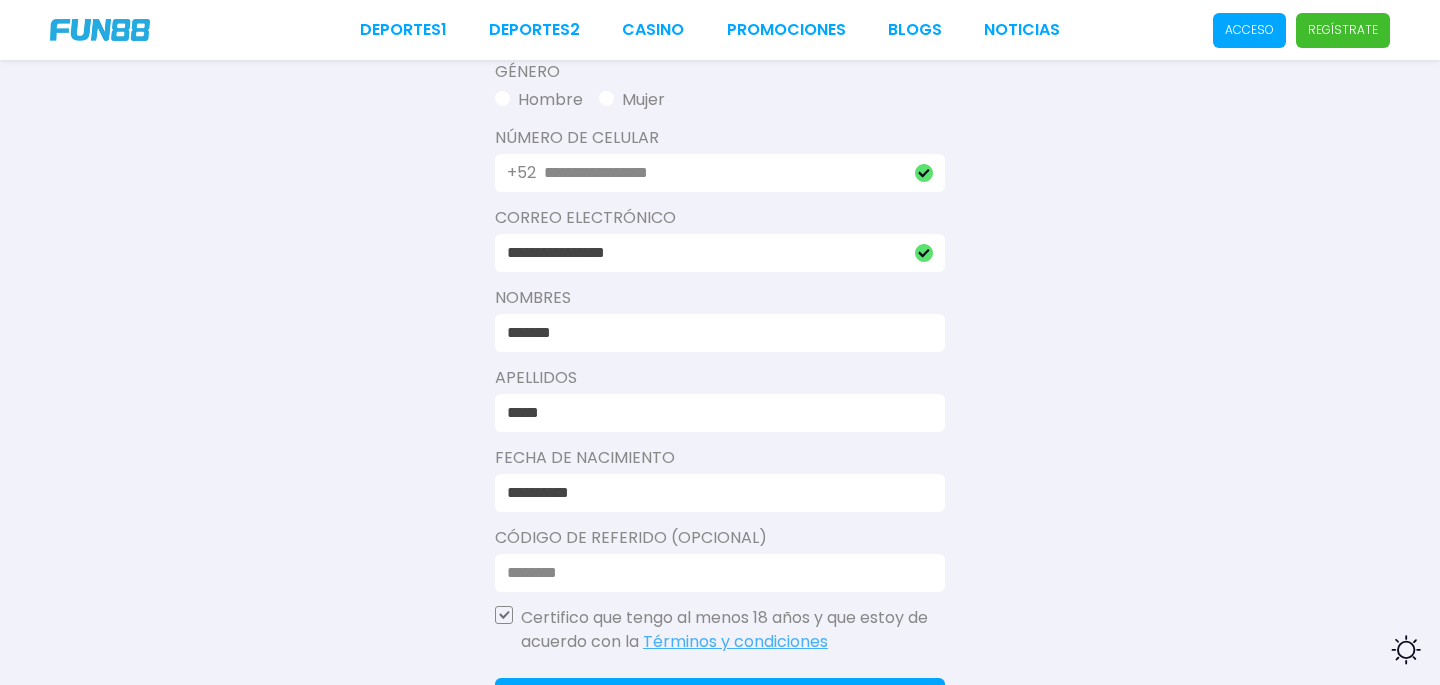 scroll, scrollTop: 82, scrollLeft: 0, axis: vertical 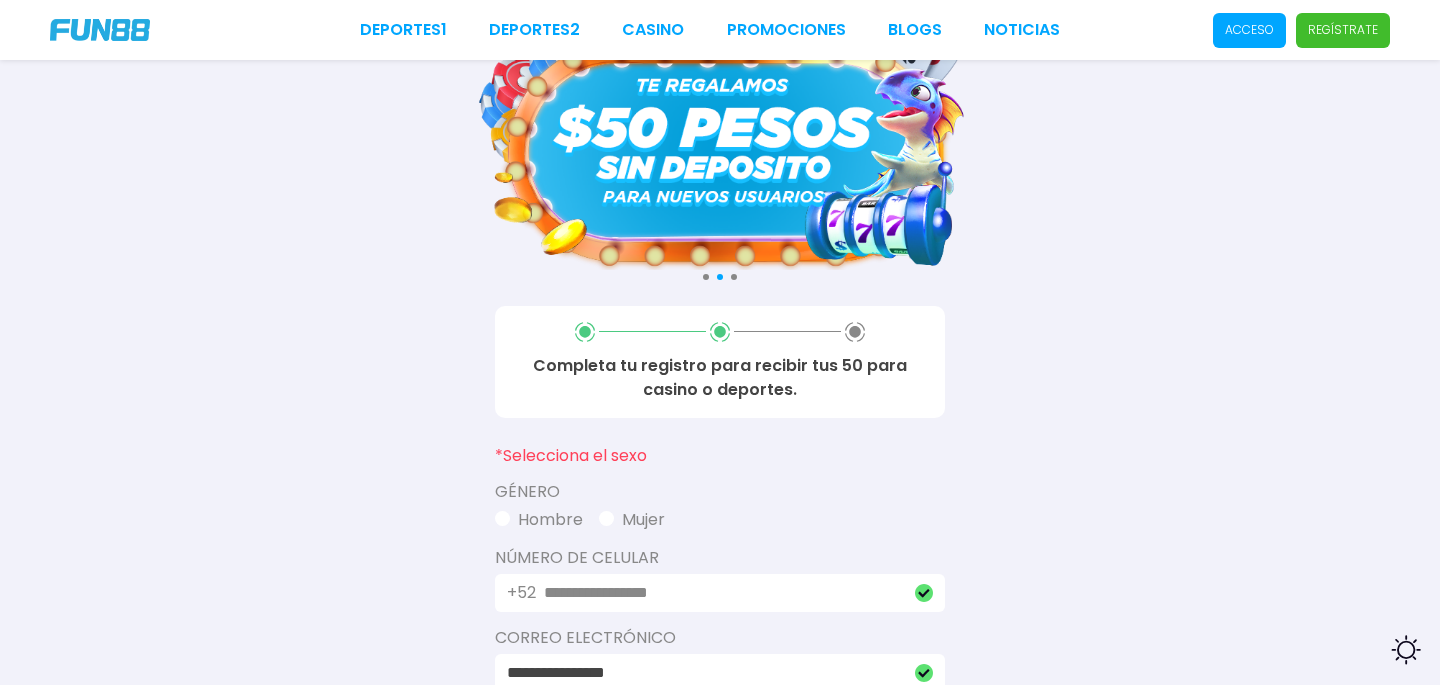 click on "Hombre" at bounding box center (539, 520) 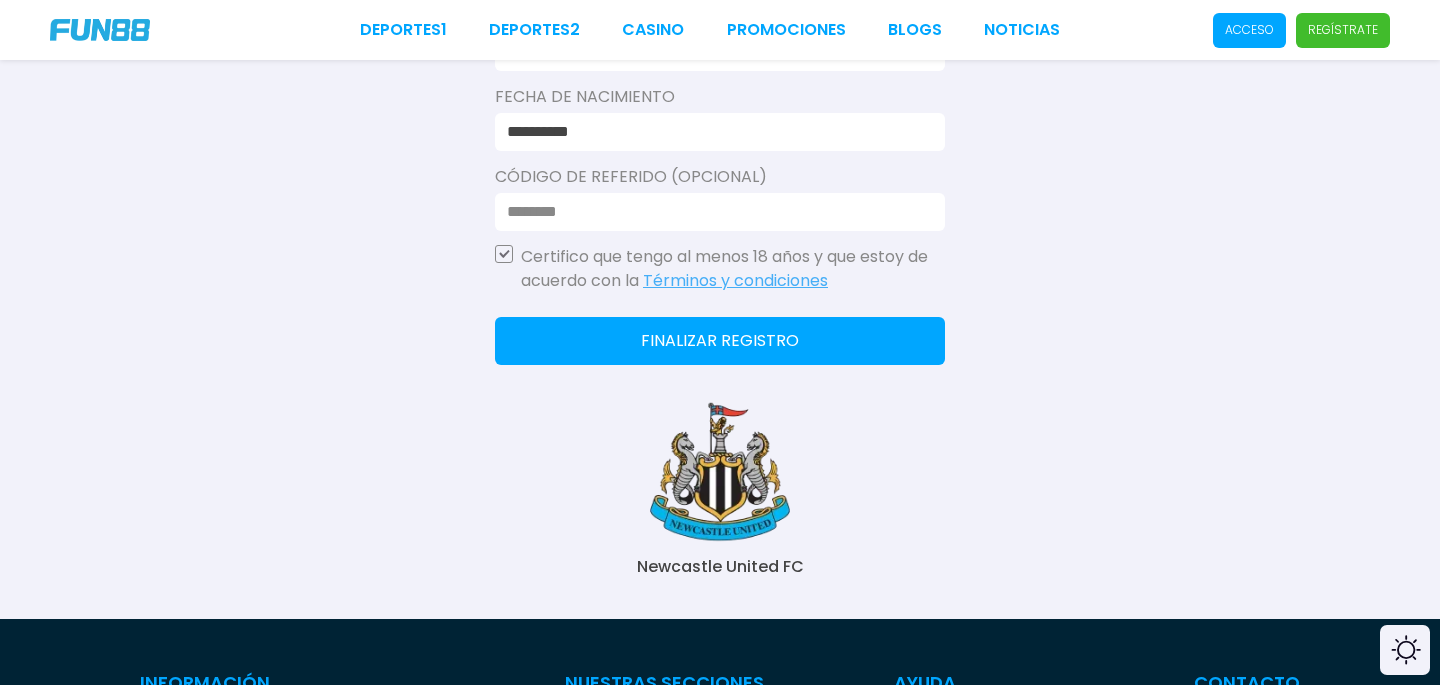 click on "Finalizar registro" at bounding box center (720, 341) 